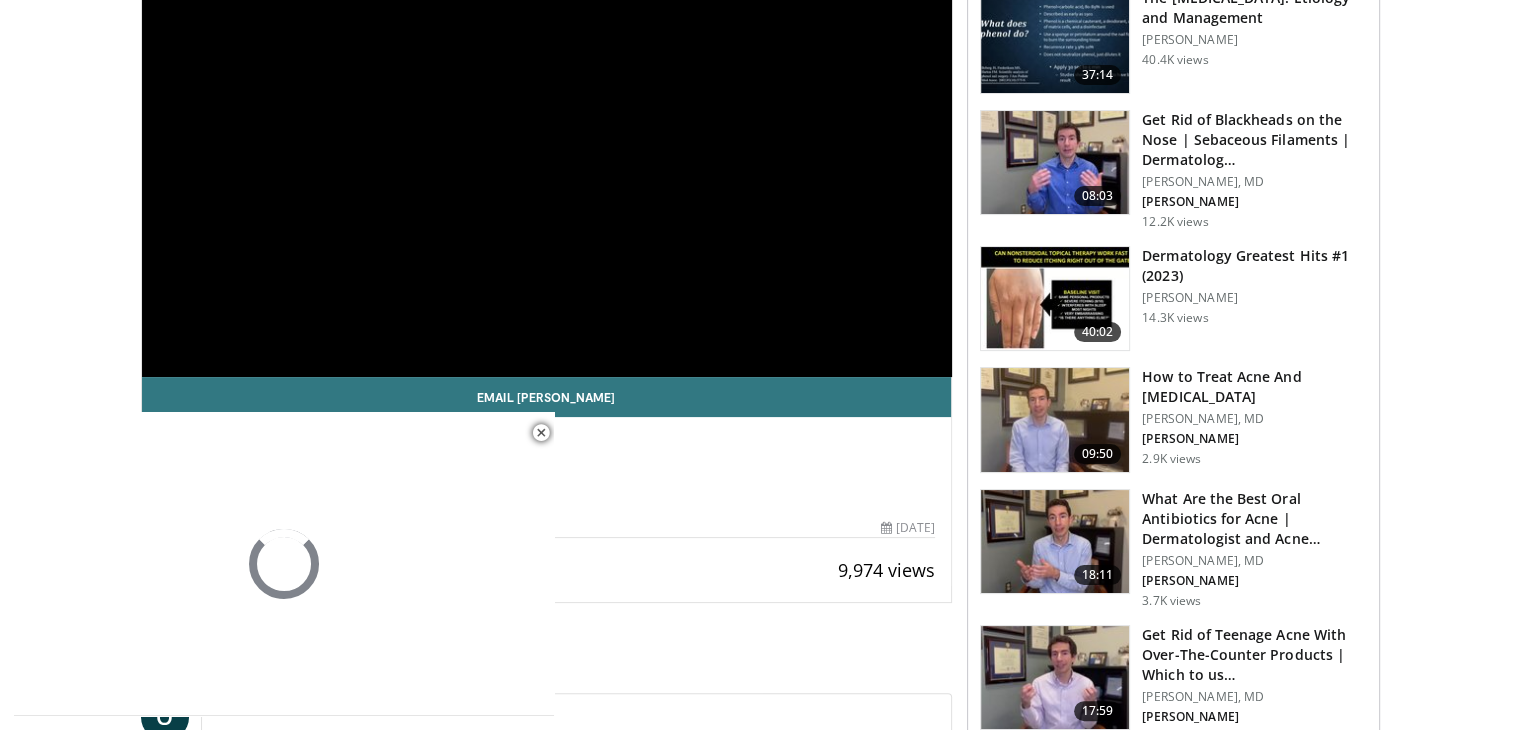 scroll, scrollTop: 452, scrollLeft: 0, axis: vertical 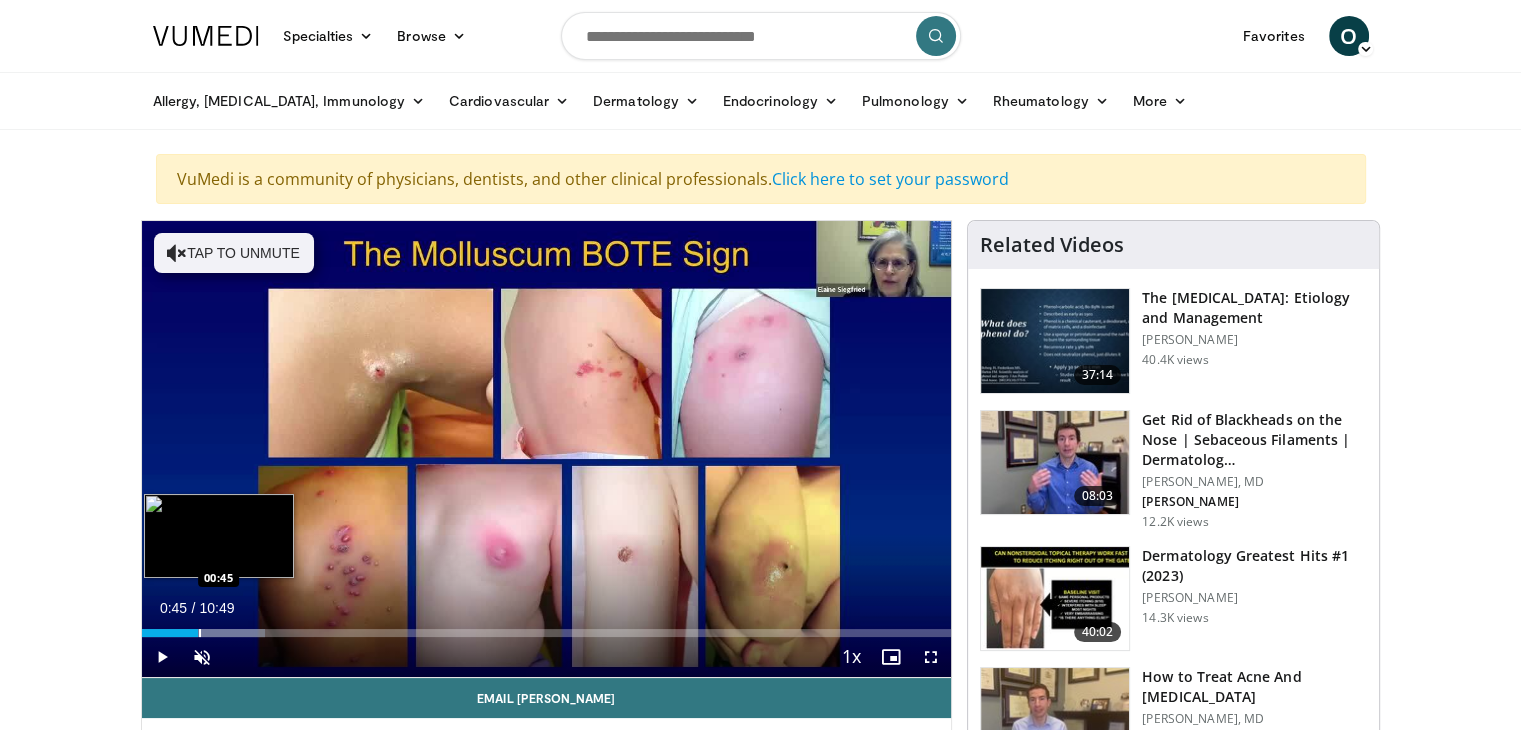 click at bounding box center (200, 633) 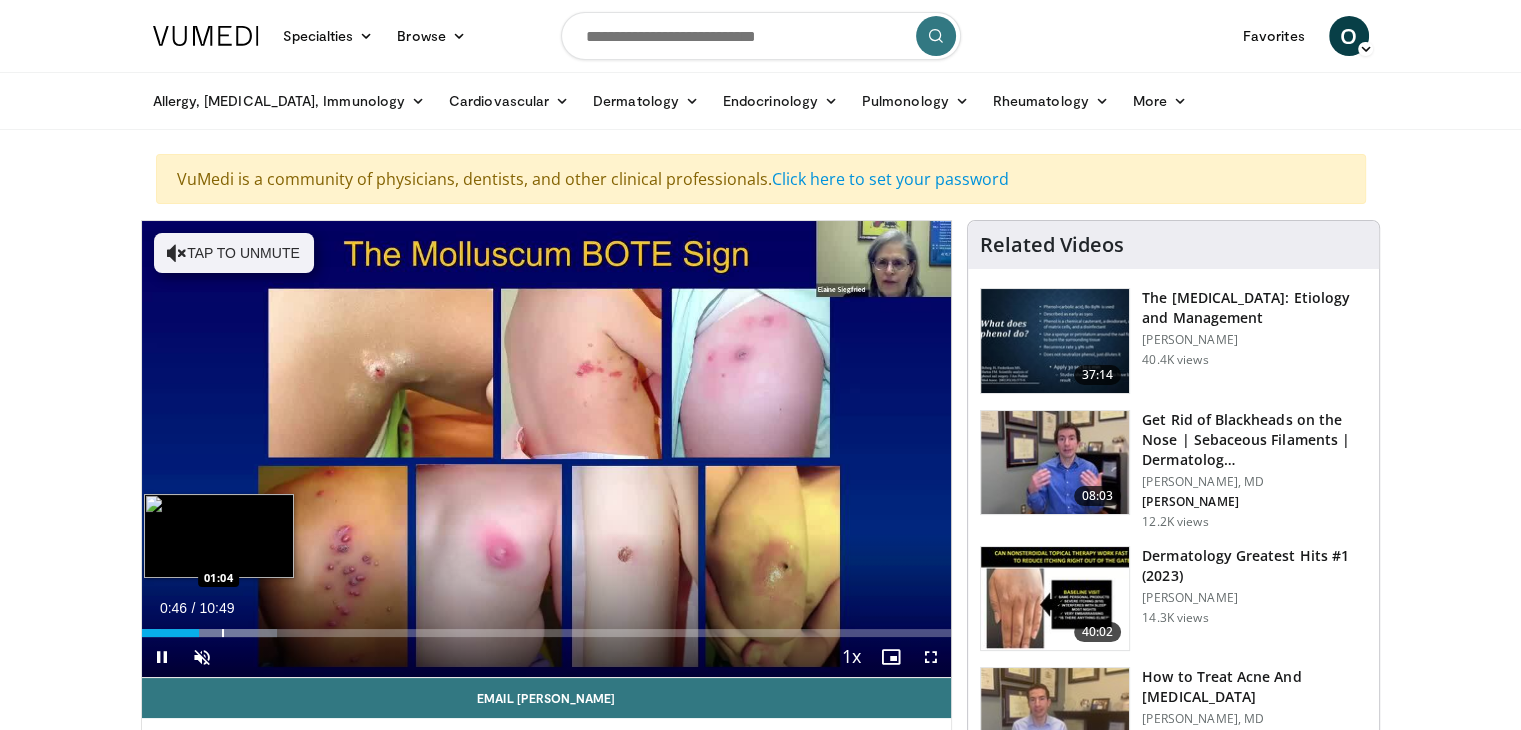click at bounding box center (223, 633) 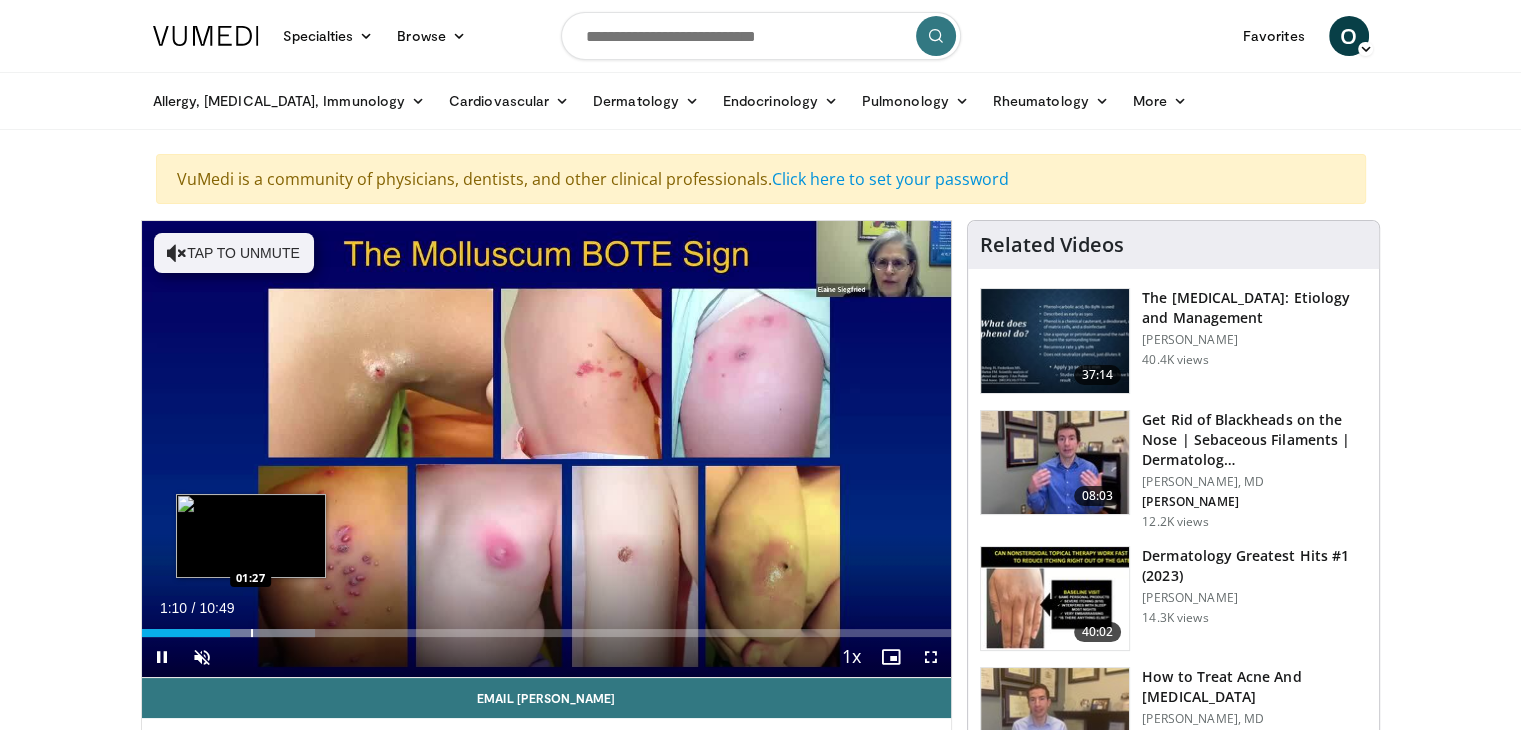 click at bounding box center [252, 633] 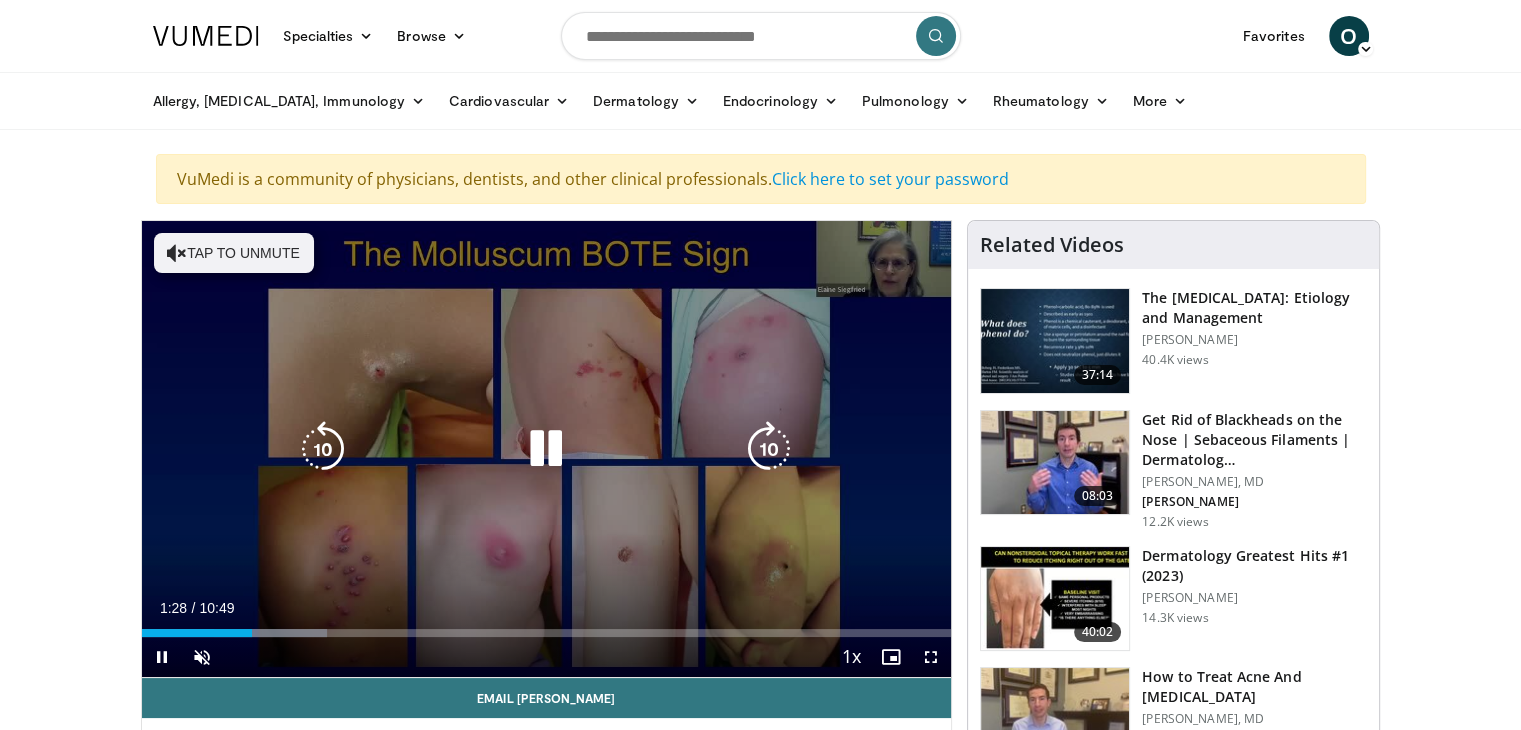click on "Current Time  1:28 / Duration  10:49 Pause Skip Backward Skip Forward Unmute Loaded :  22.89% 01:28 01:27 Stream Type  LIVE Seek to live, currently behind live LIVE   1x Playback Rate 0.5x 0.75x 1x , selected 1.25x 1.5x 1.75x 2x Chapters Chapters Descriptions descriptions off , selected Captions captions settings , opens captions settings dialog captions off , selected Audio Track en (Main) , selected Fullscreen Enable picture-in-picture mode" at bounding box center (547, 657) 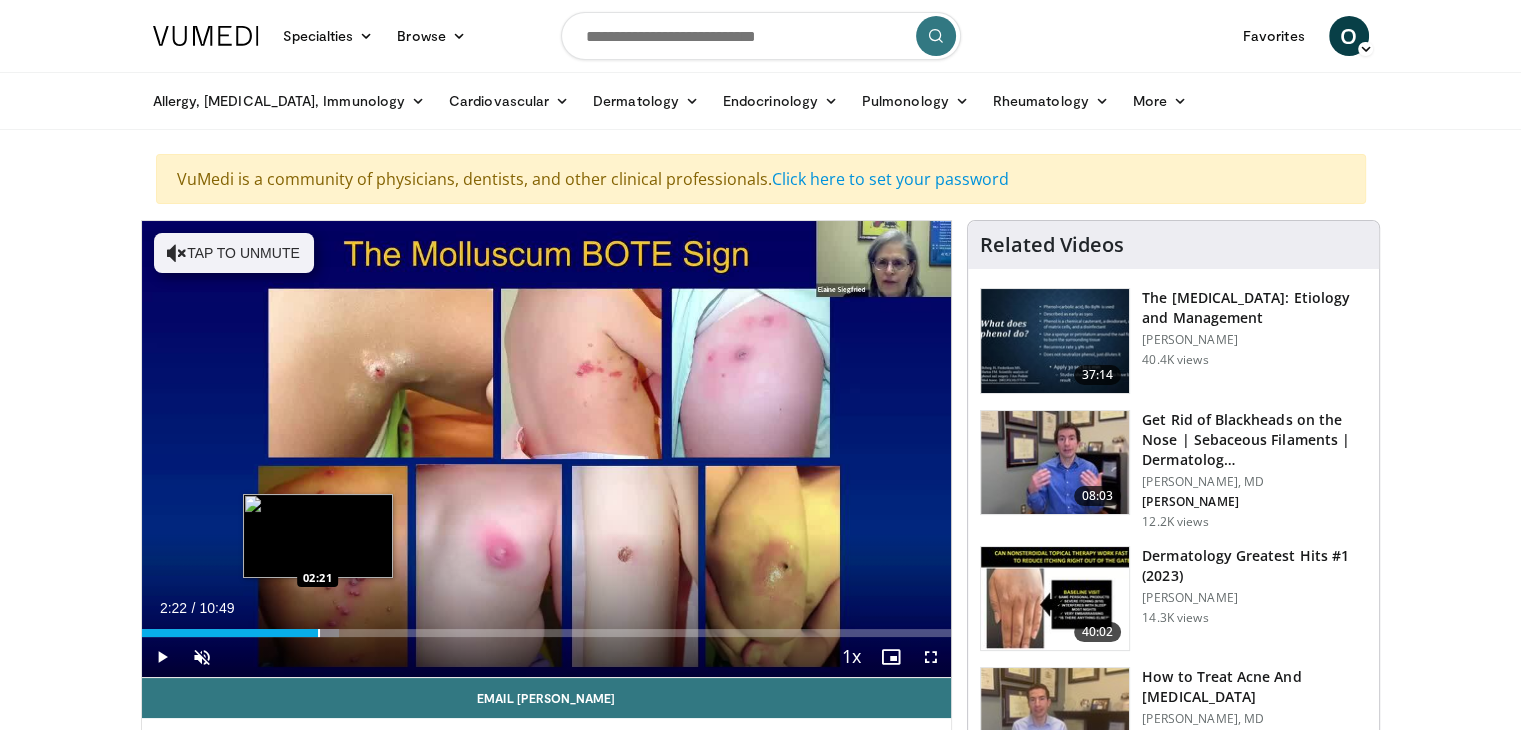 click on "Loaded :  24.42% 02:21 02:21" at bounding box center [547, 633] 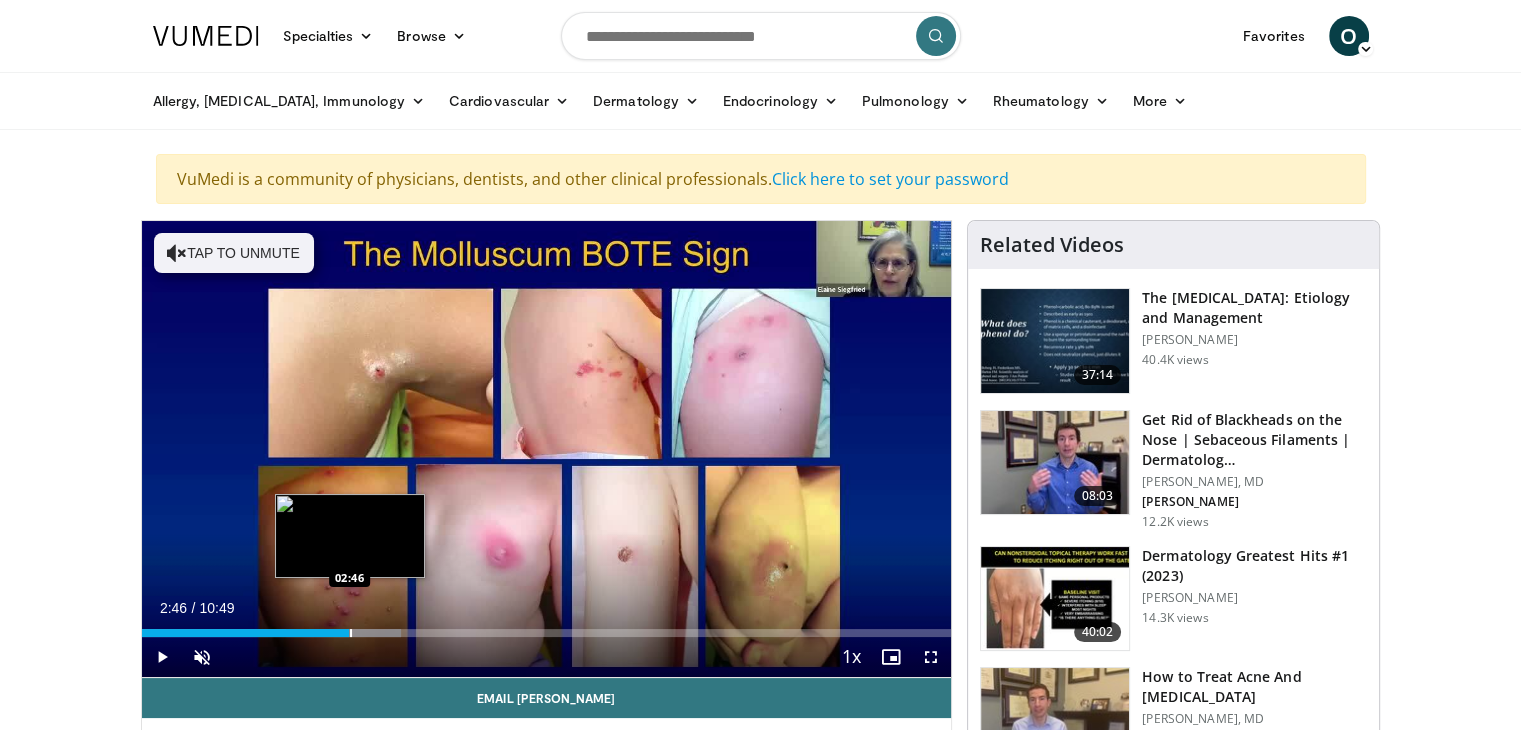 click at bounding box center [351, 633] 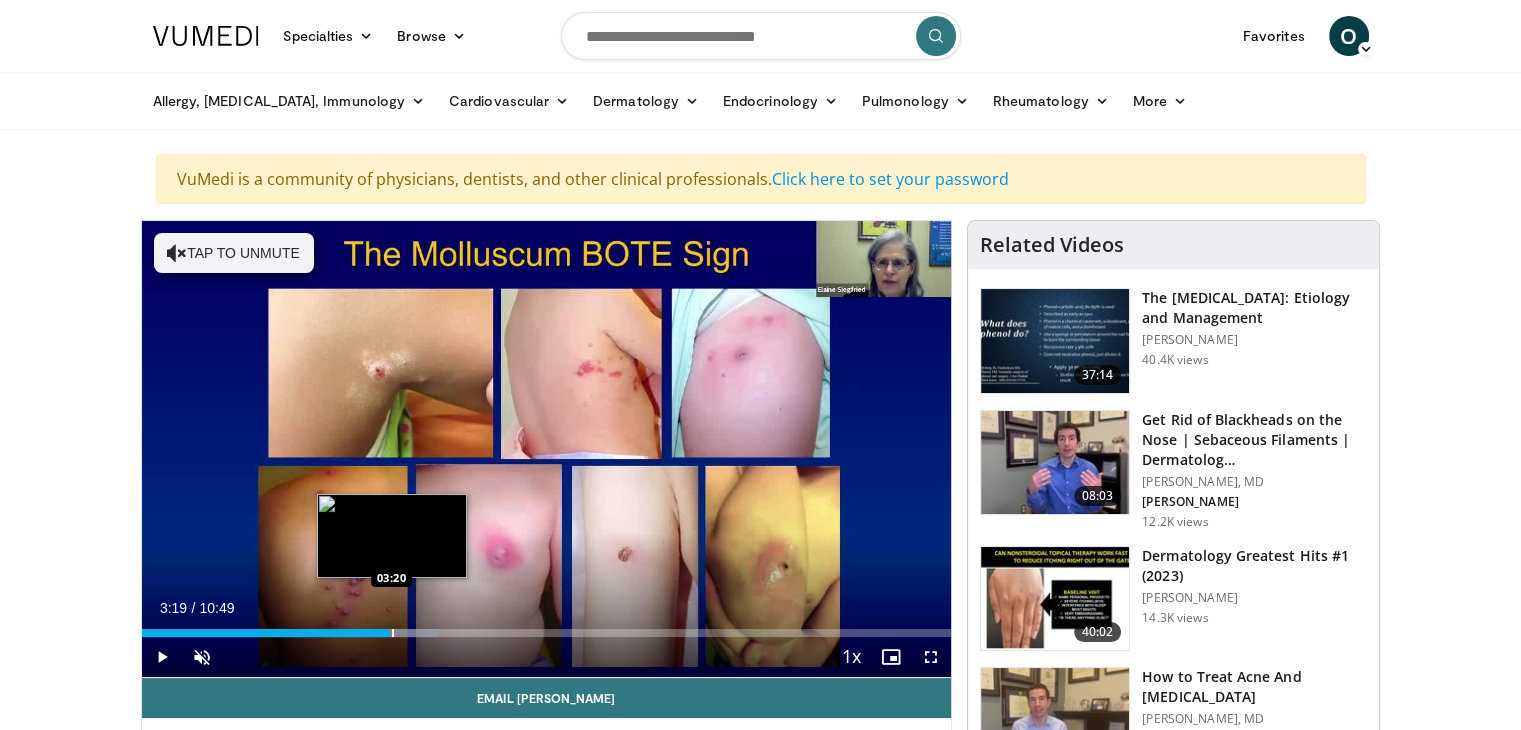 click on "Loaded :  36.64% 03:19 03:20" at bounding box center [547, 627] 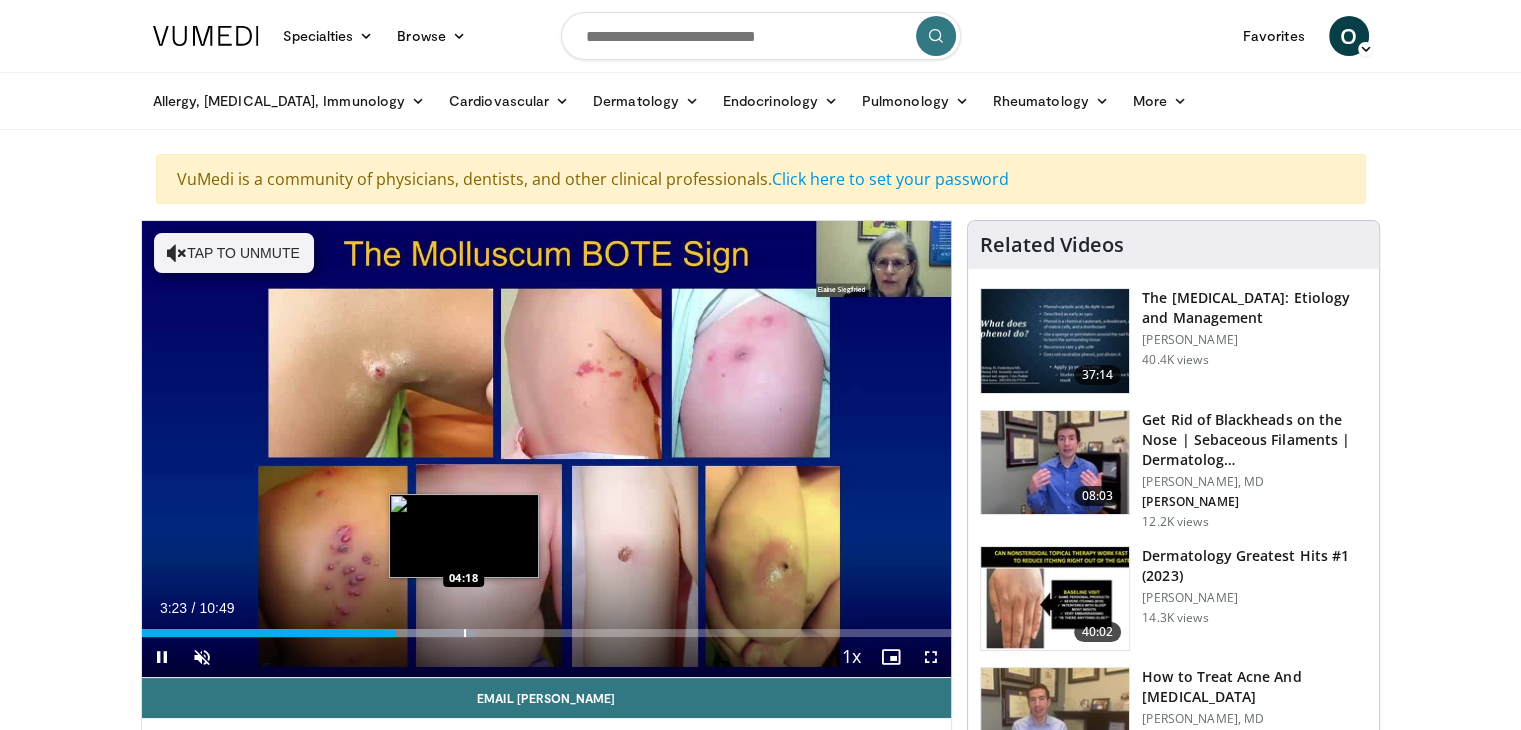 click at bounding box center [465, 633] 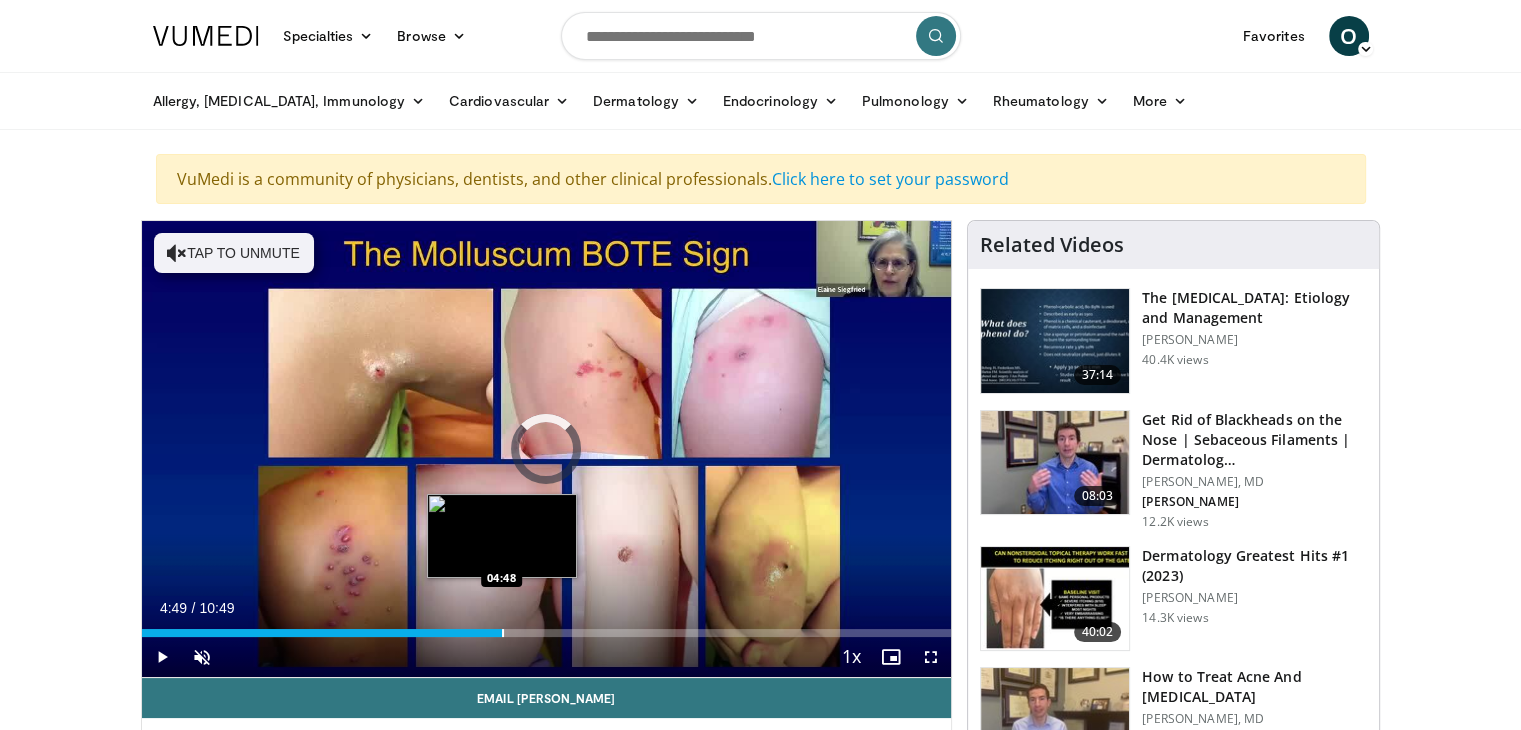 click on "Loaded :  0.00% 04:49 04:48" at bounding box center [547, 627] 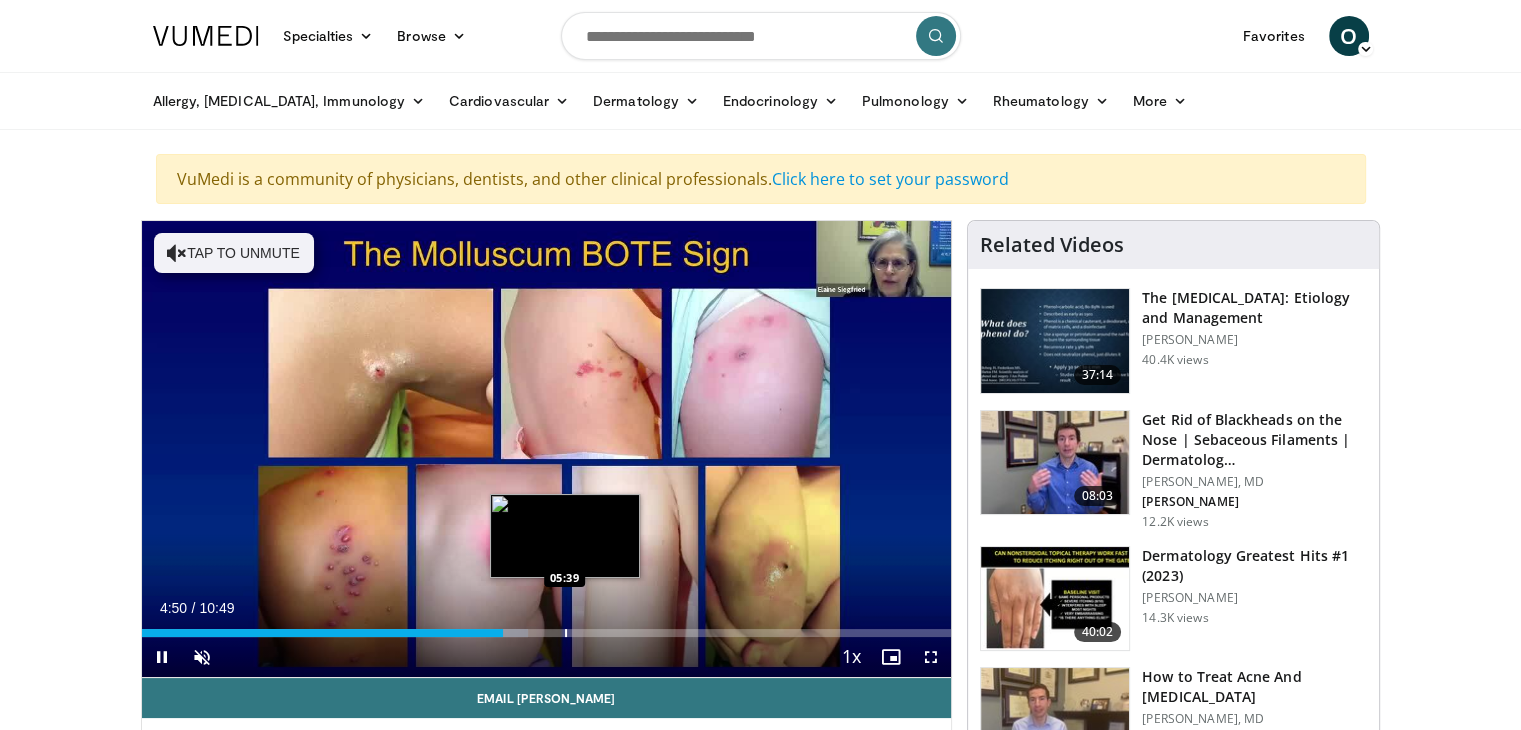 click at bounding box center [566, 633] 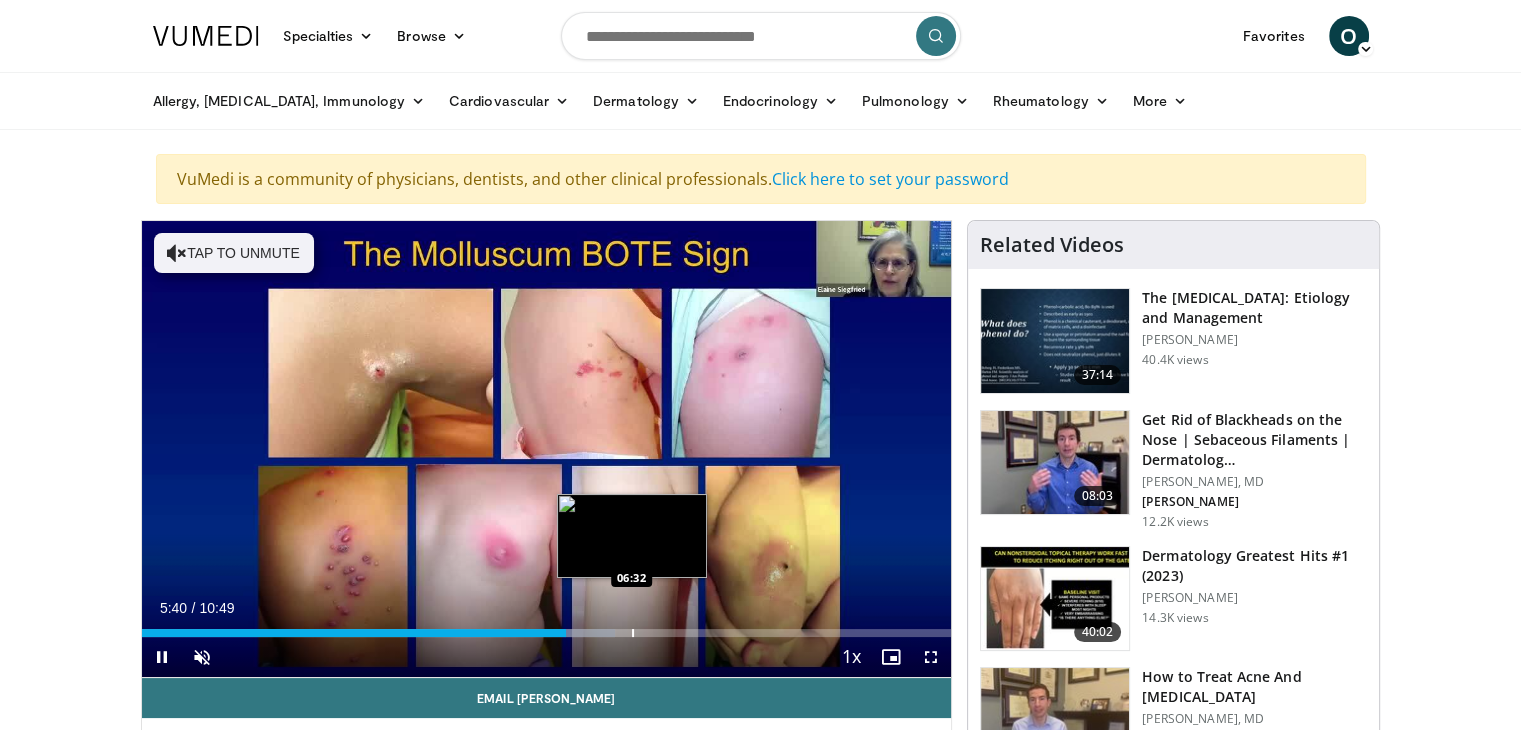 click at bounding box center (633, 633) 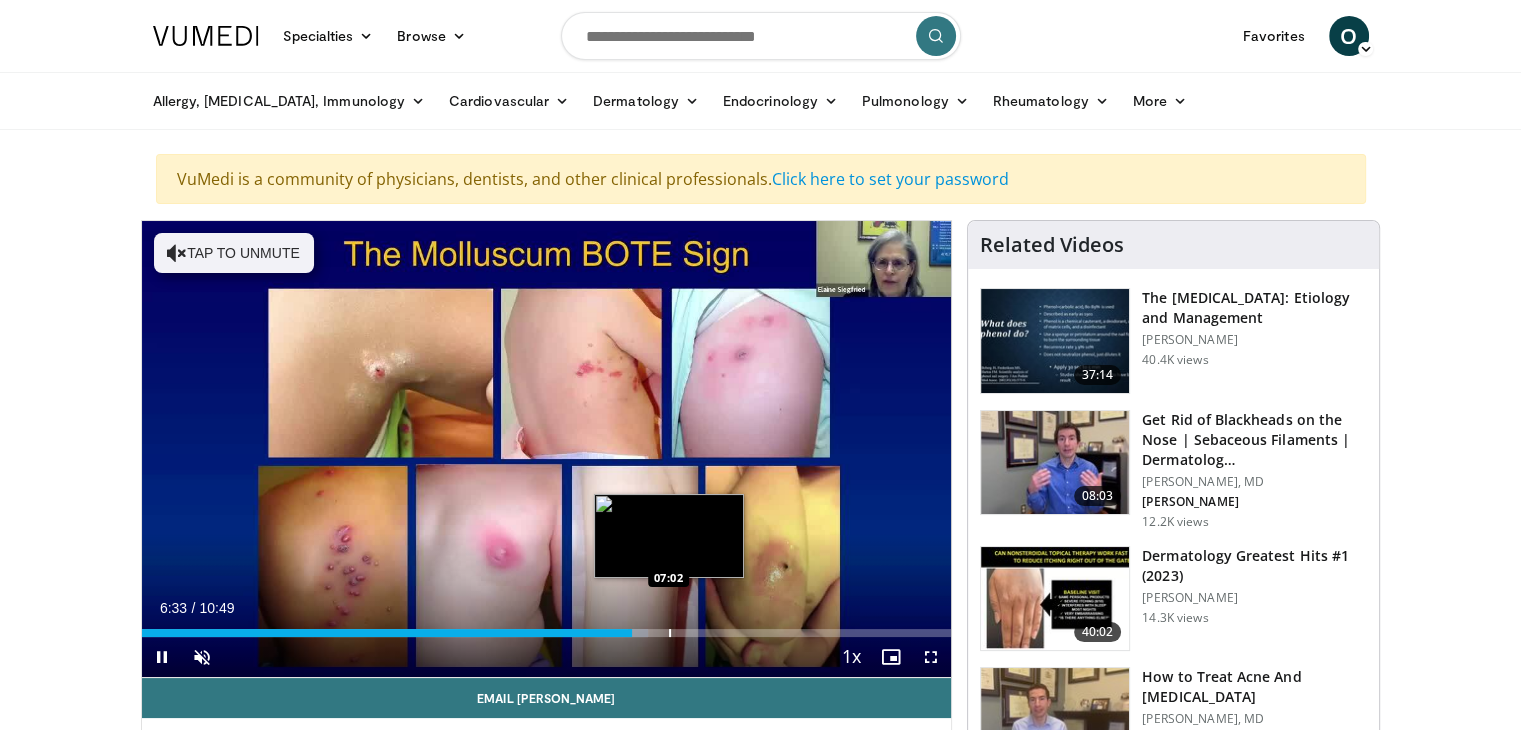 click on "Loaded :  62.59% 06:33 07:02" at bounding box center [547, 627] 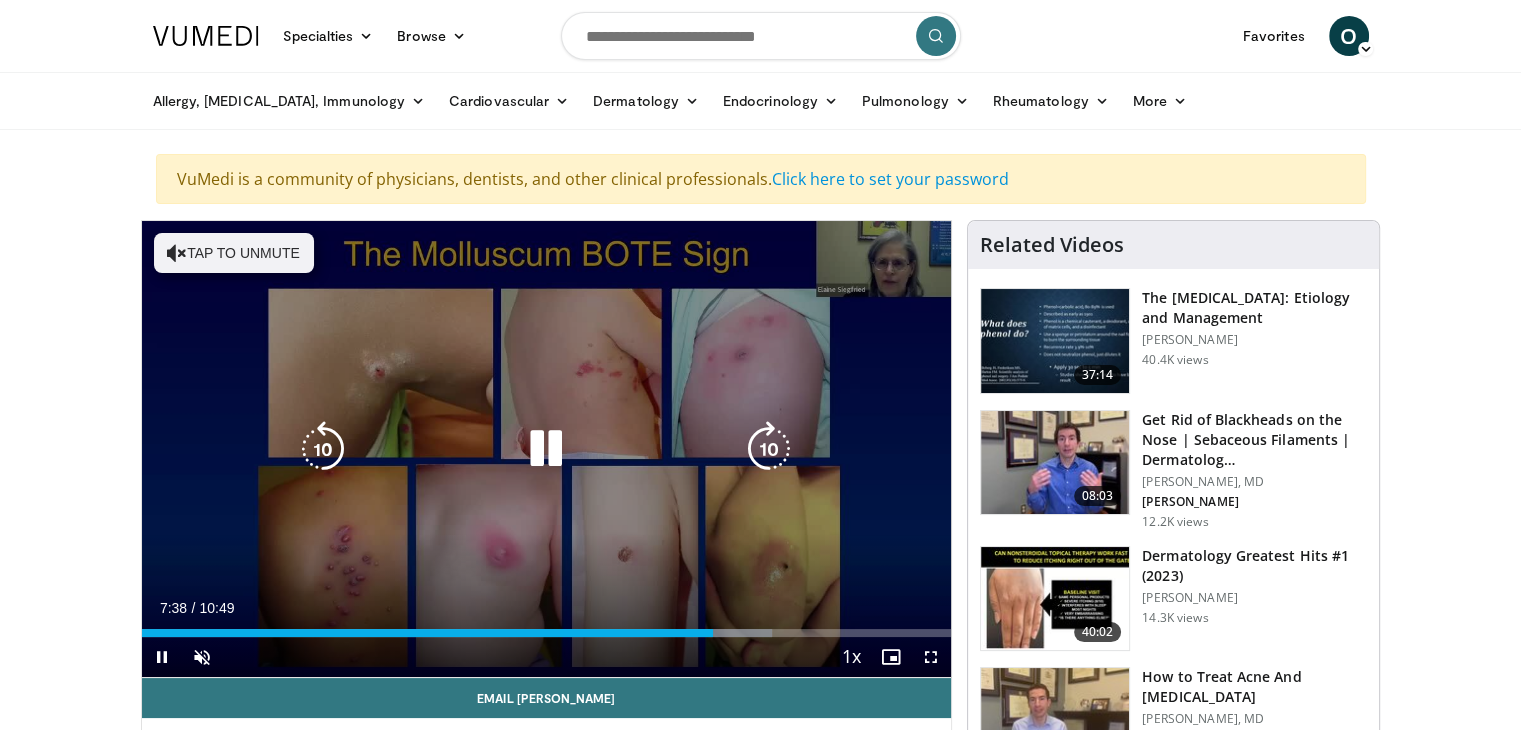 click on "Tap to unmute" at bounding box center [234, 253] 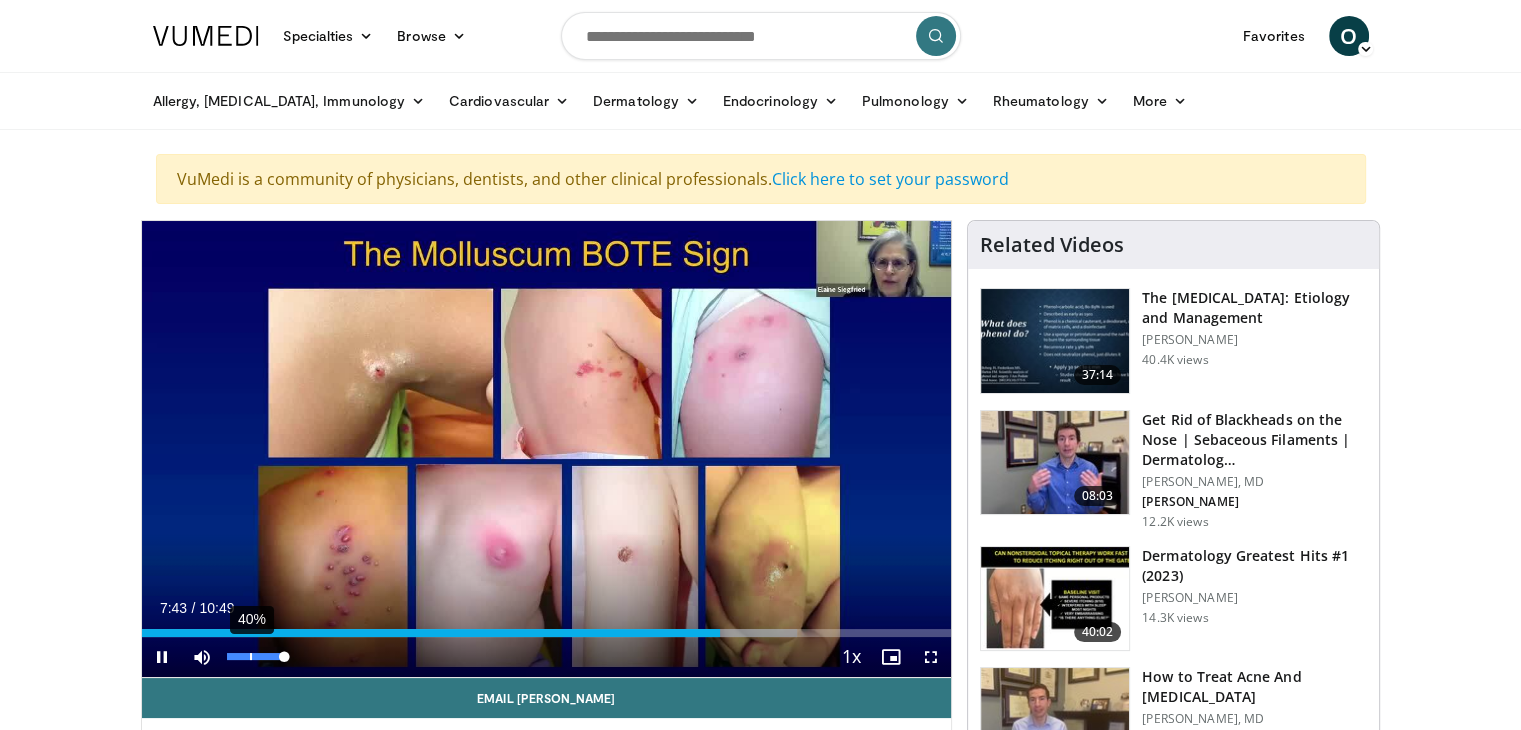 click on "40%" at bounding box center (256, 657) 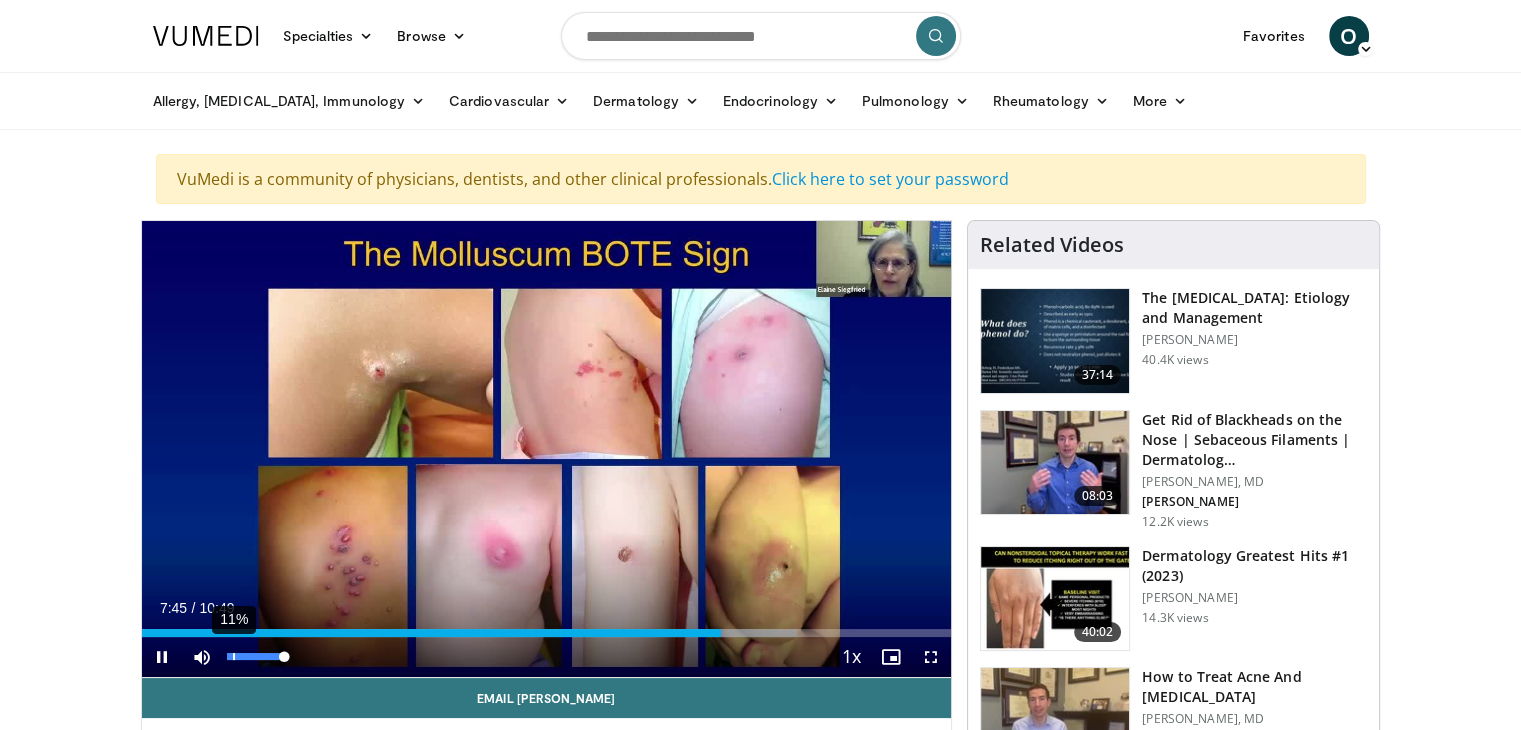 click on "11%" at bounding box center [255, 656] 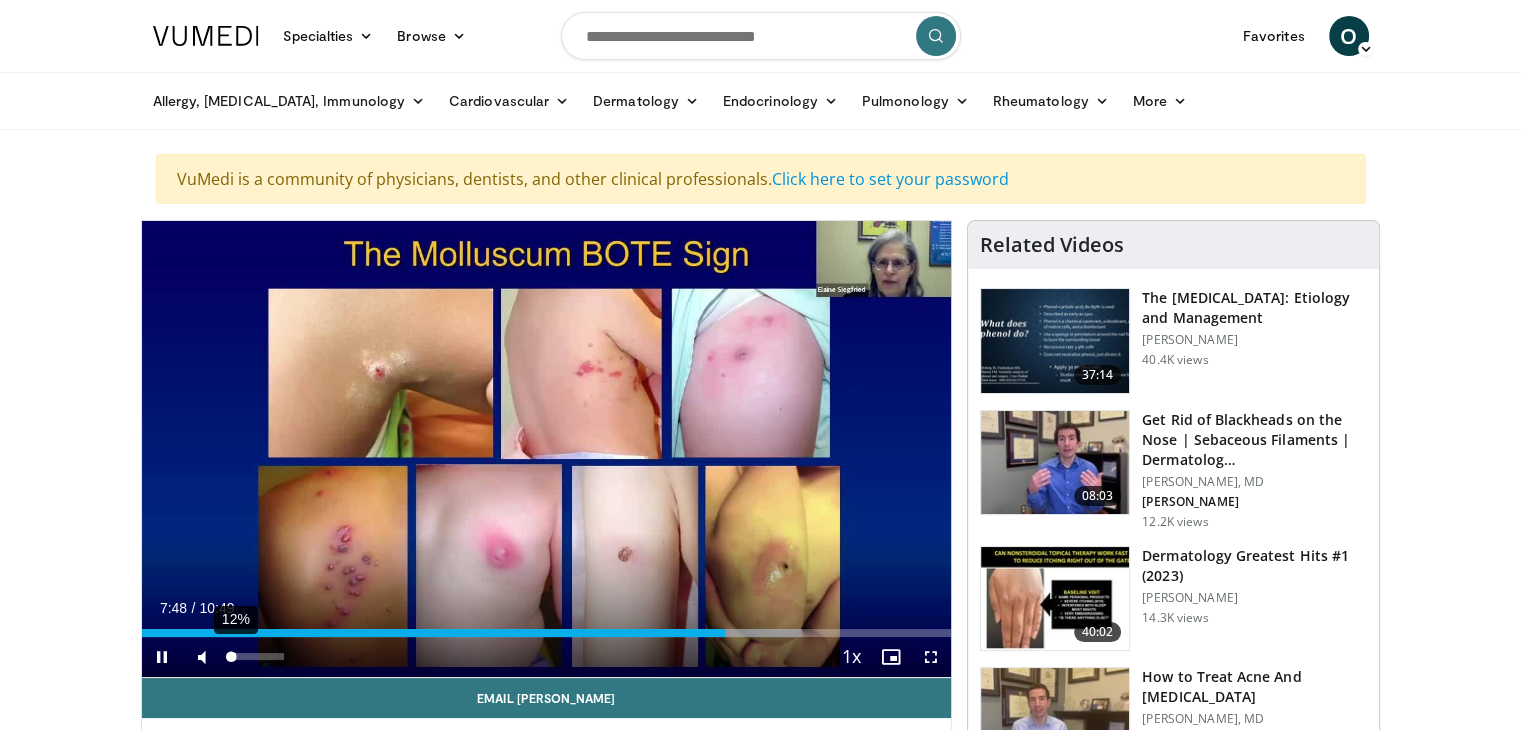 click at bounding box center (229, 656) 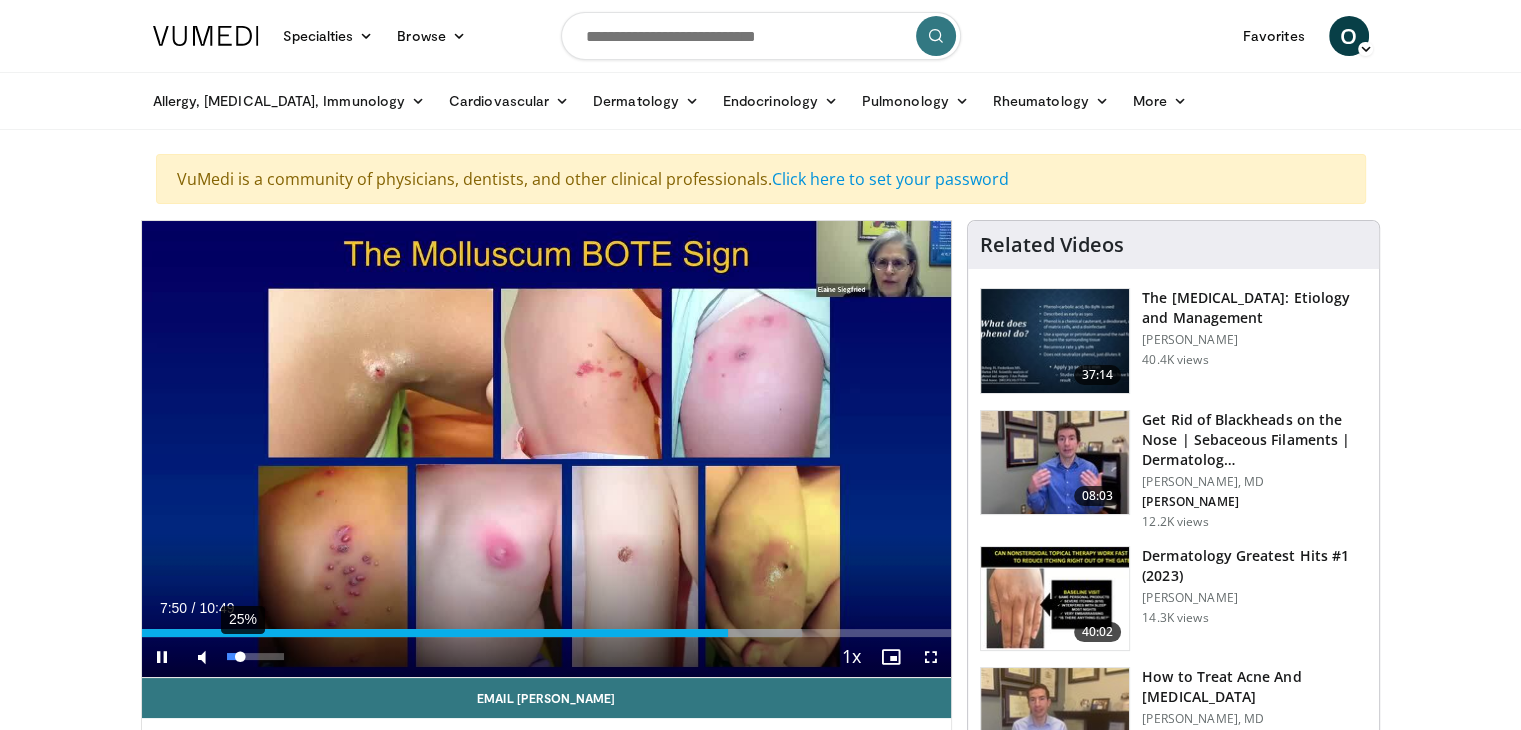 click at bounding box center [234, 656] 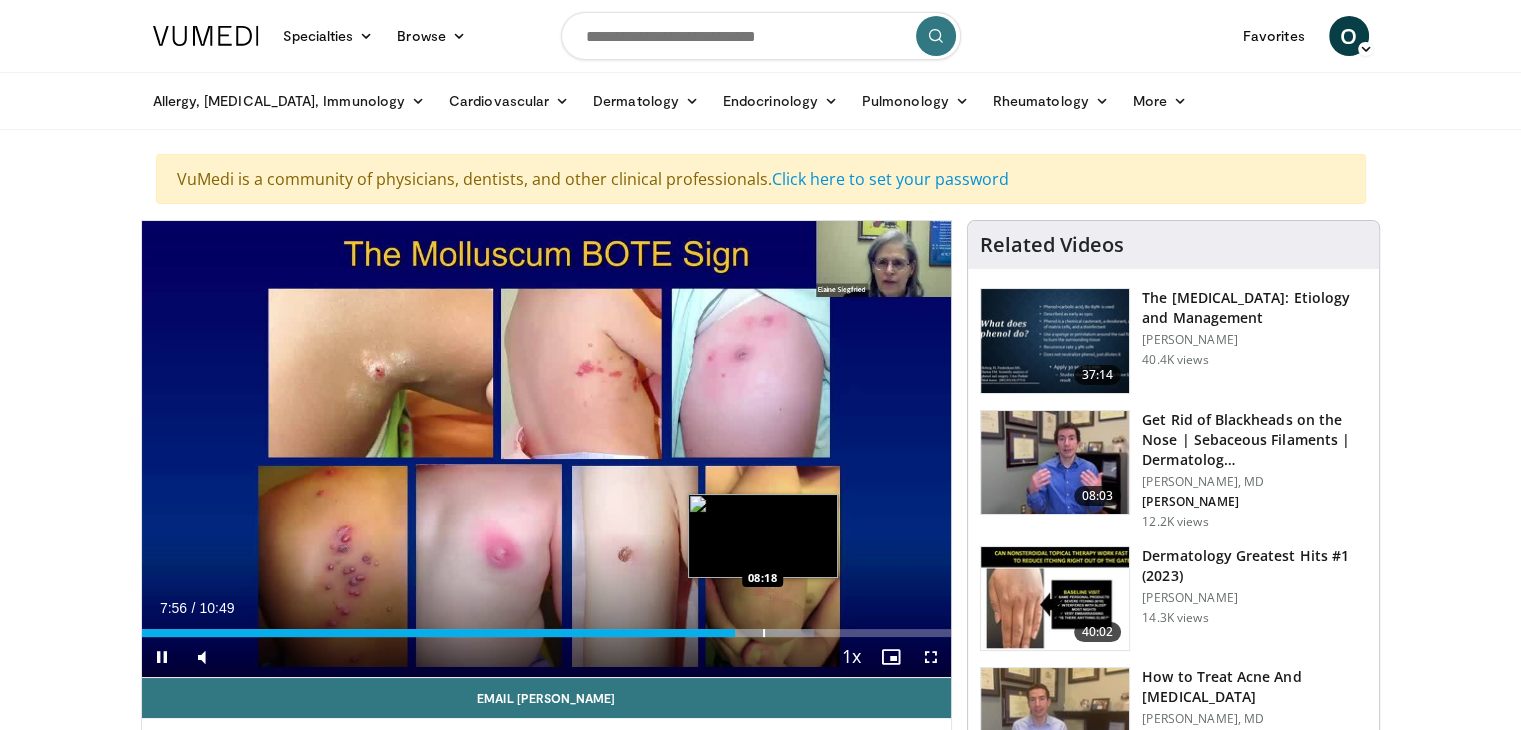 click at bounding box center [762, 633] 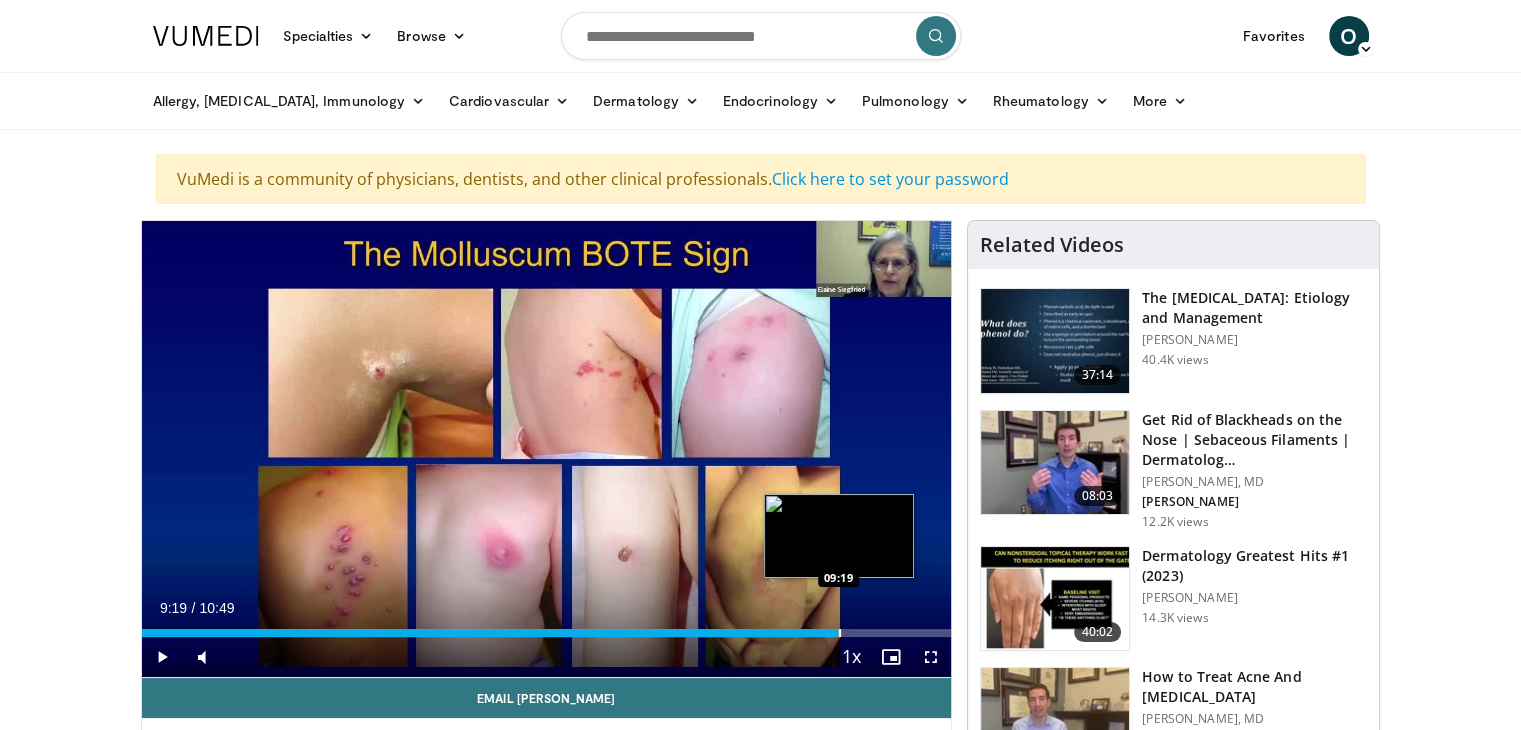 click at bounding box center [840, 633] 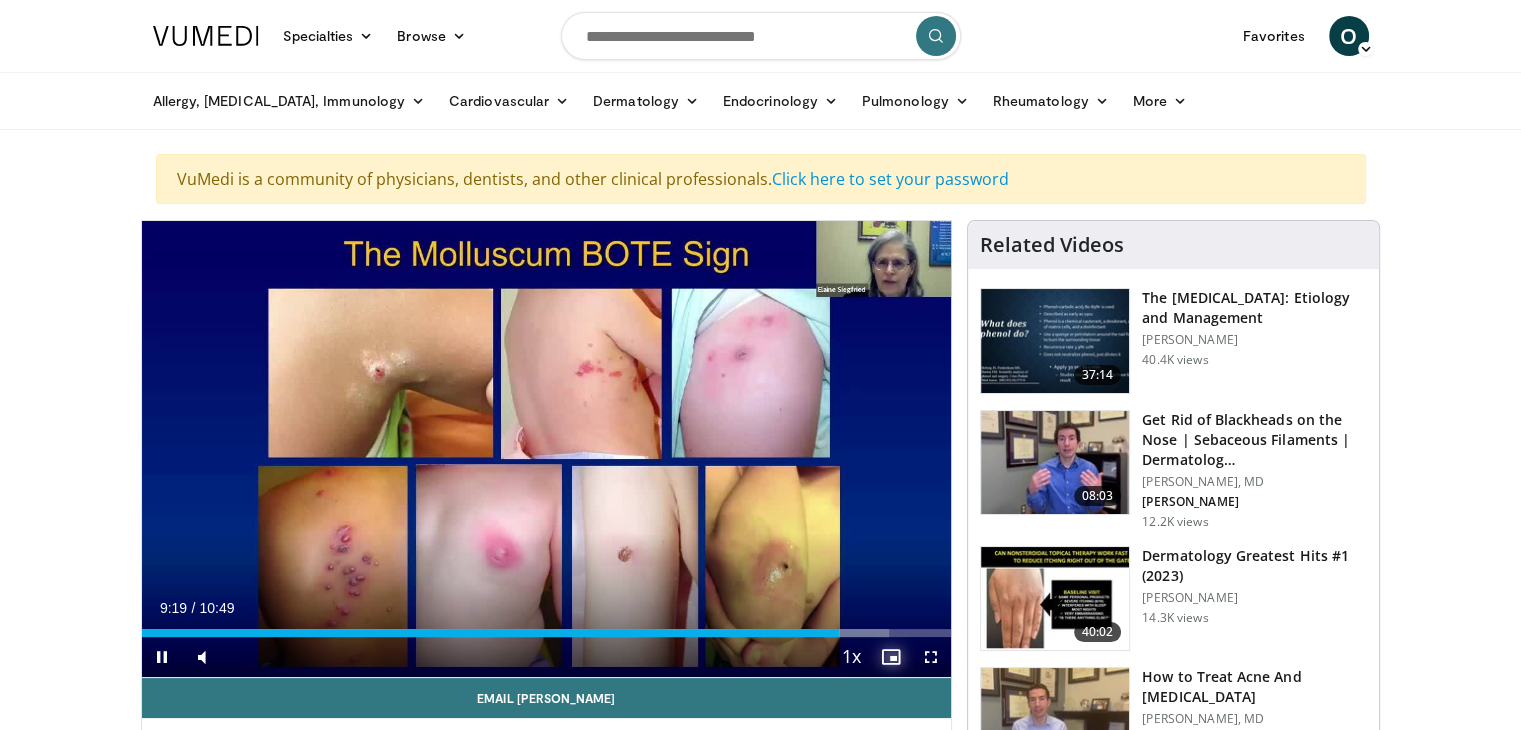 click at bounding box center [891, 657] 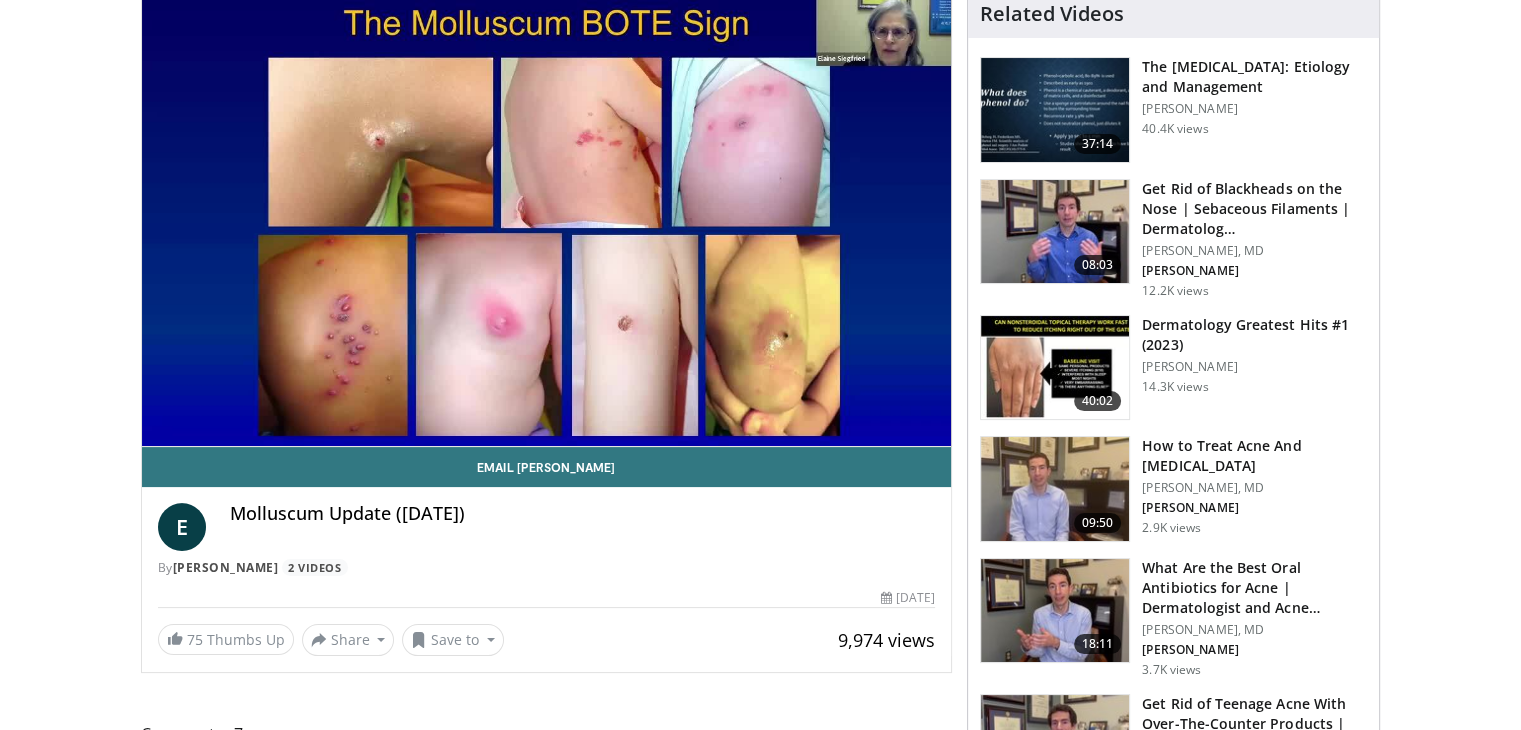 scroll, scrollTop: 200, scrollLeft: 0, axis: vertical 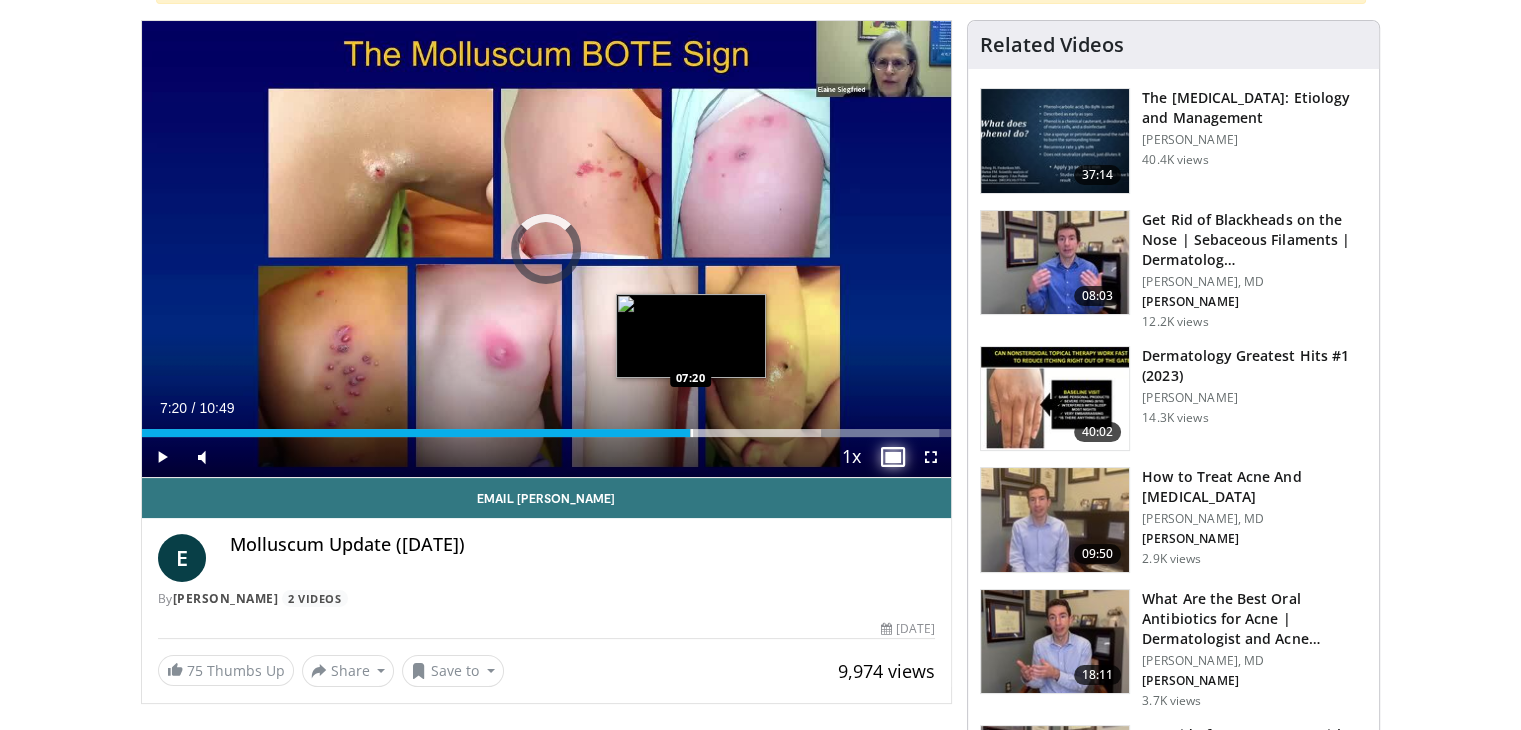 click on "Loaded :  98.52% 07:20 07:20" at bounding box center [547, 433] 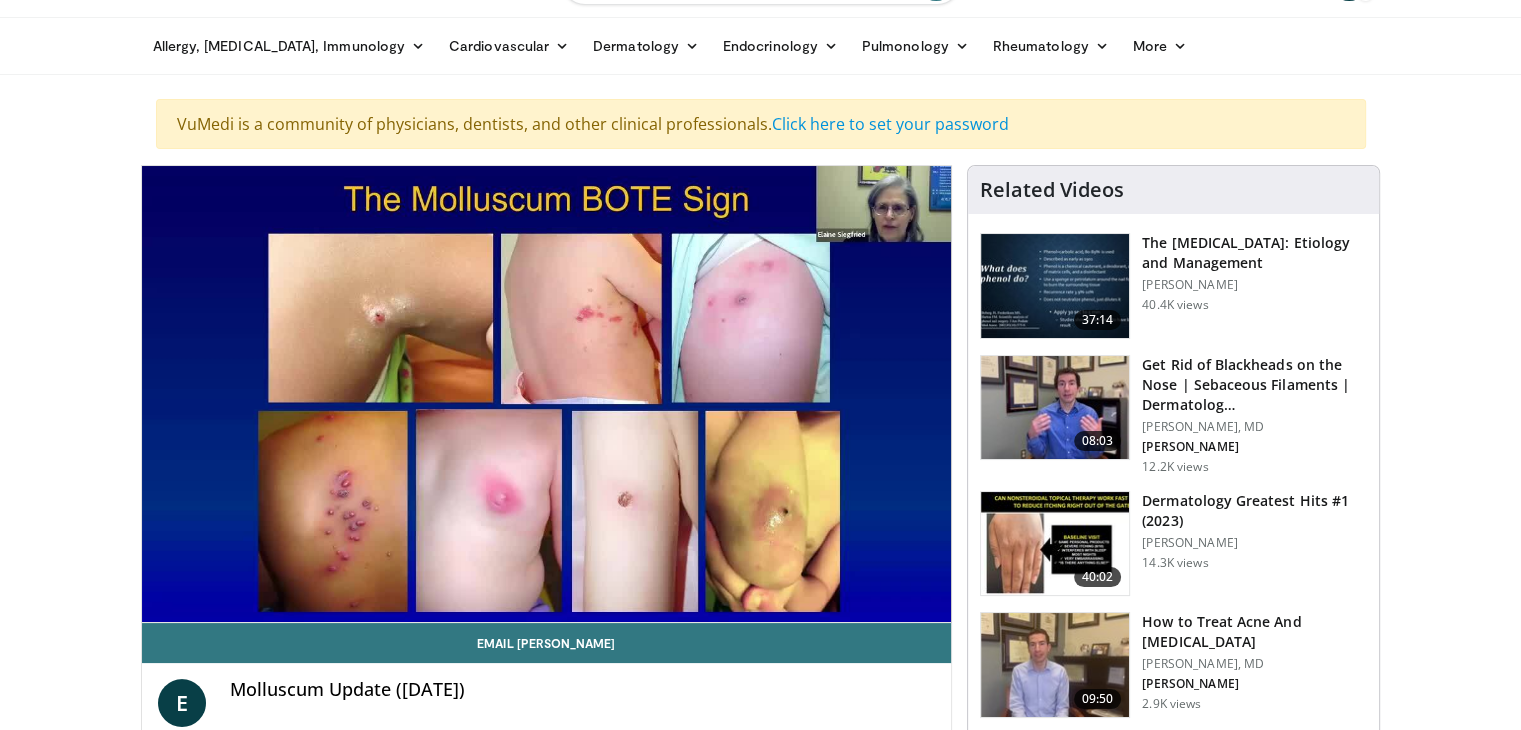 scroll, scrollTop: 100, scrollLeft: 0, axis: vertical 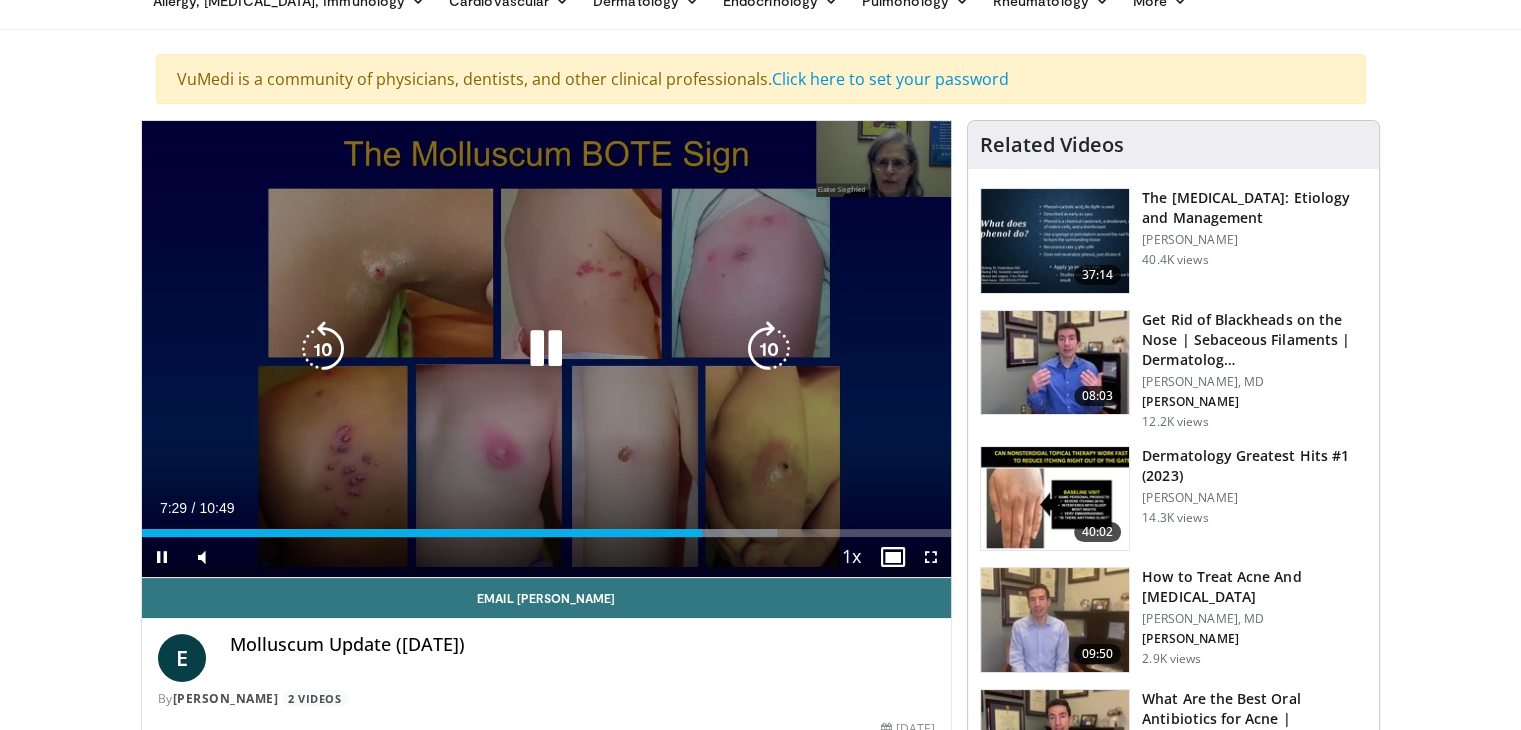 click on "10 seconds
Tap to unmute" at bounding box center [547, 349] 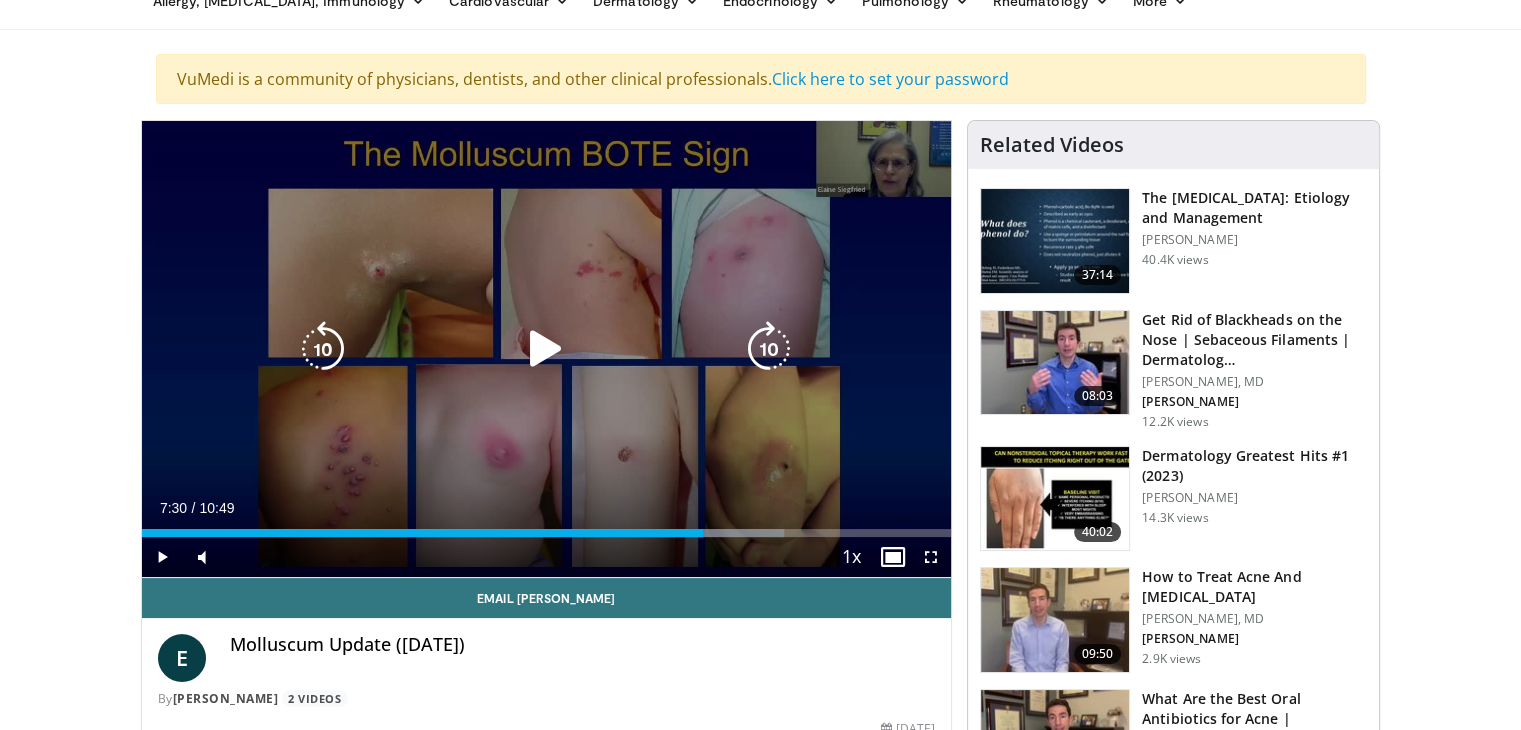 click on "10 seconds
Tap to unmute" at bounding box center [547, 349] 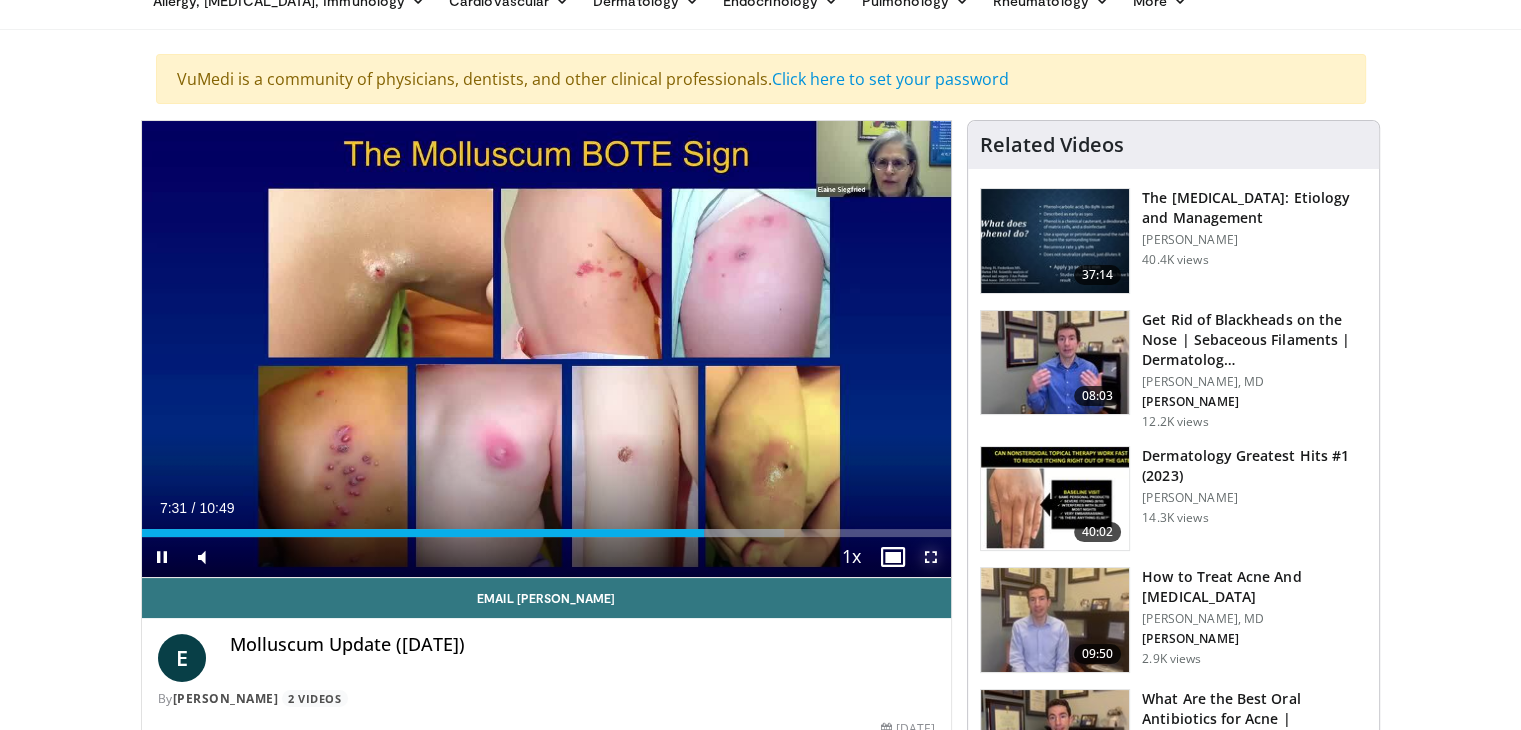 click at bounding box center [931, 557] 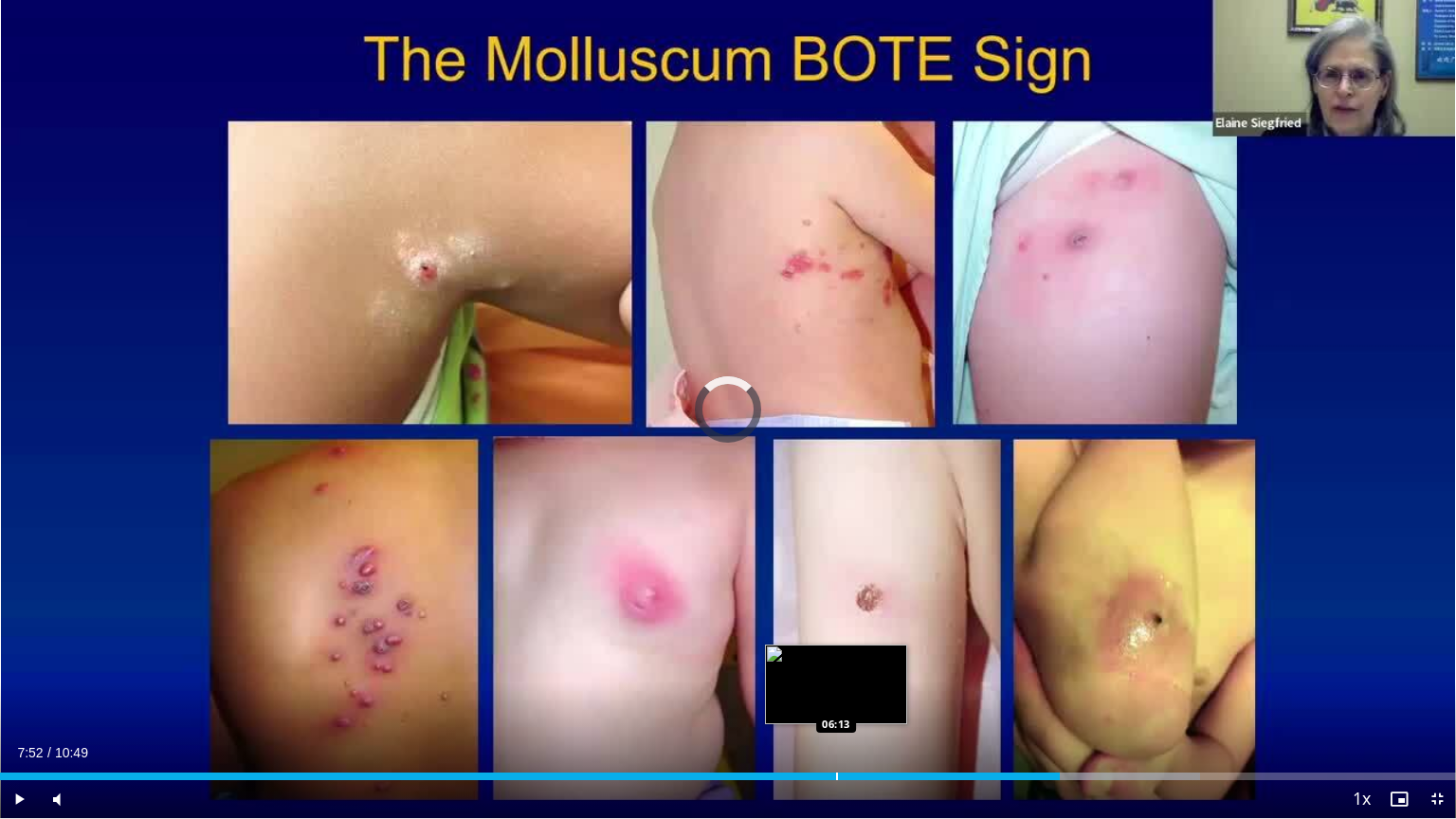 click on "Loaded :  82.45% 06:13 06:13" at bounding box center (728, 771) 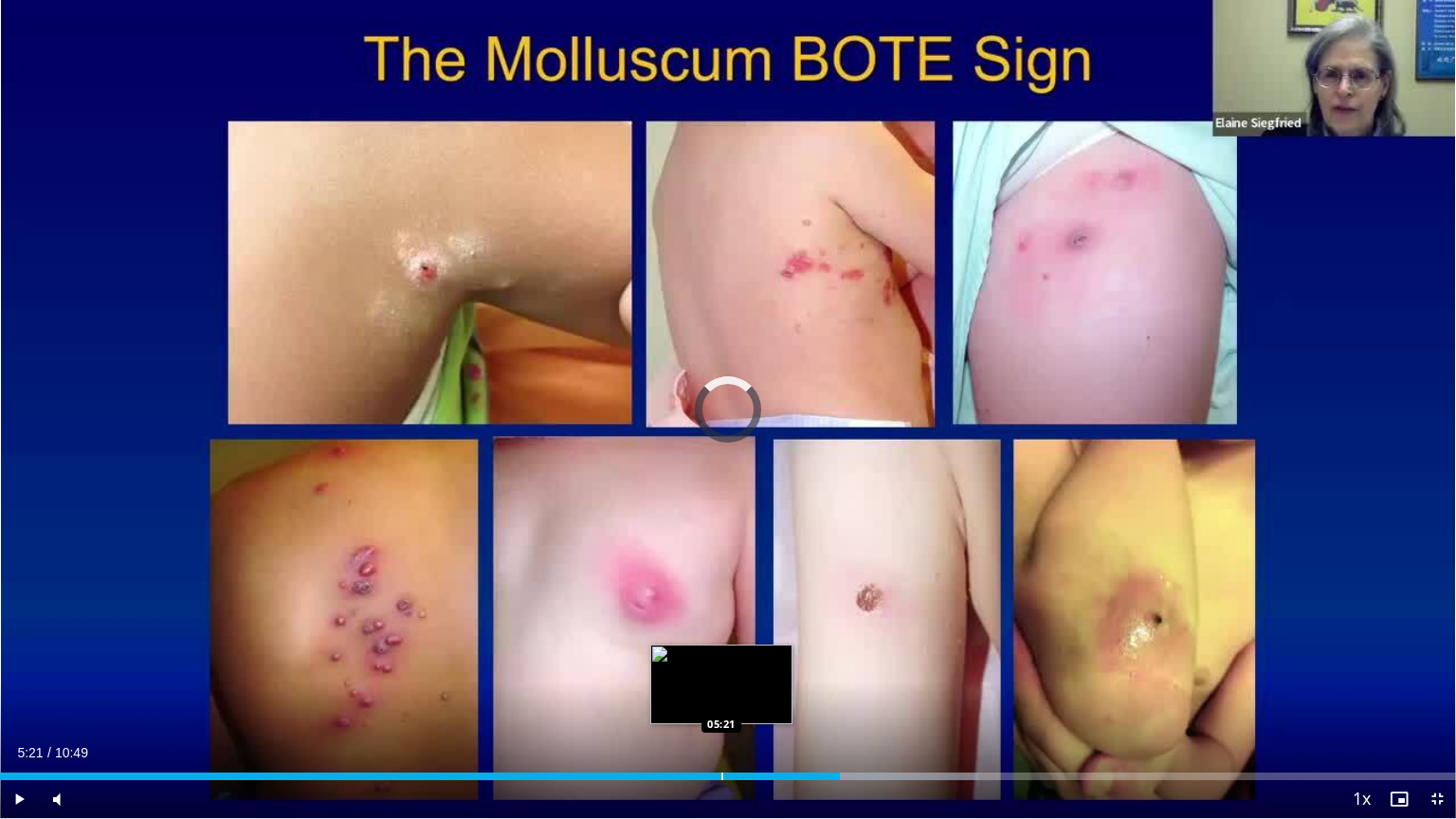 click on "06:14" at bounding box center (420, 776) 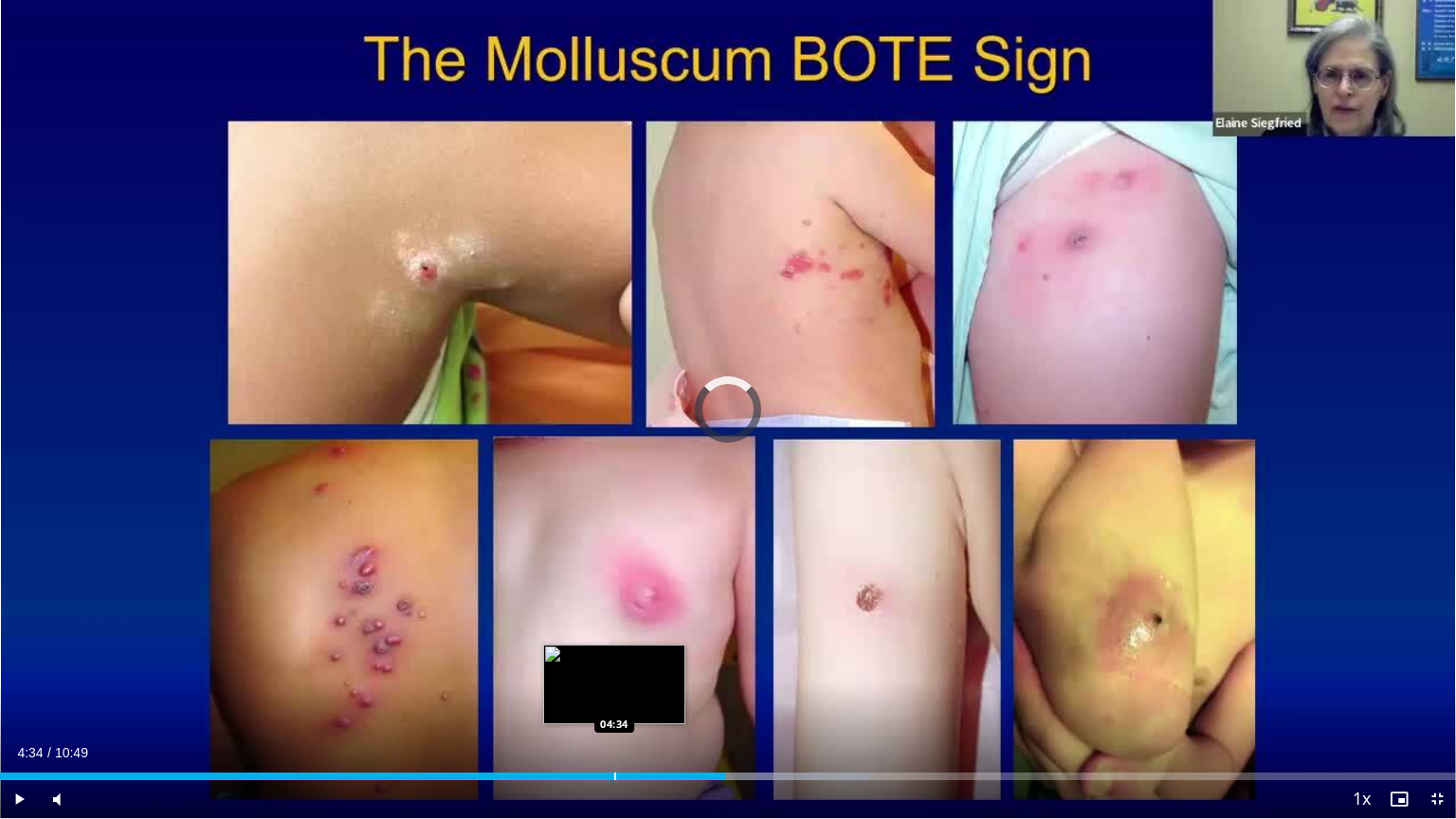 click at bounding box center [615, 776] 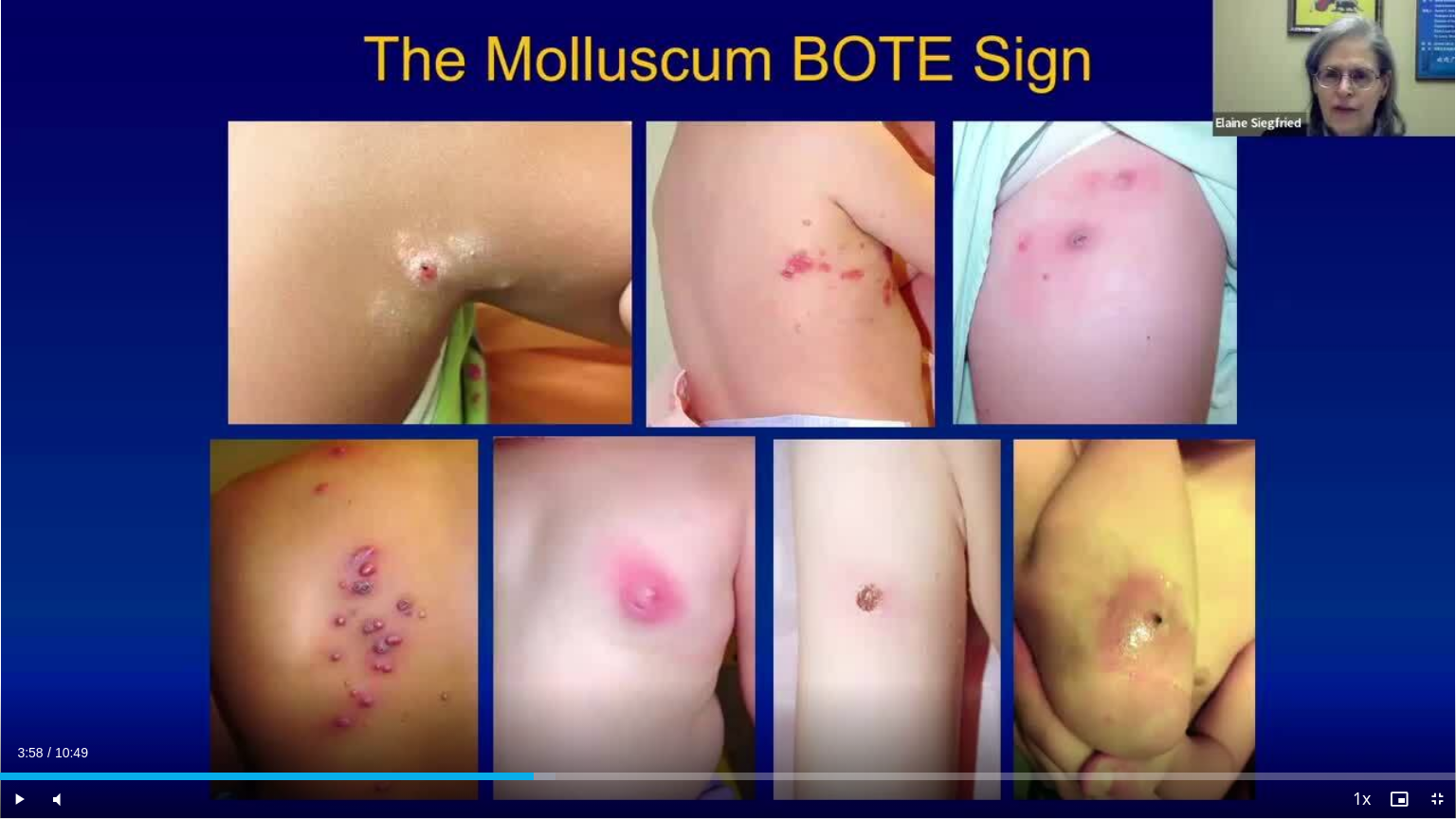 click on "Loaded :  38.16% 03:58 03:59" at bounding box center [728, 771] 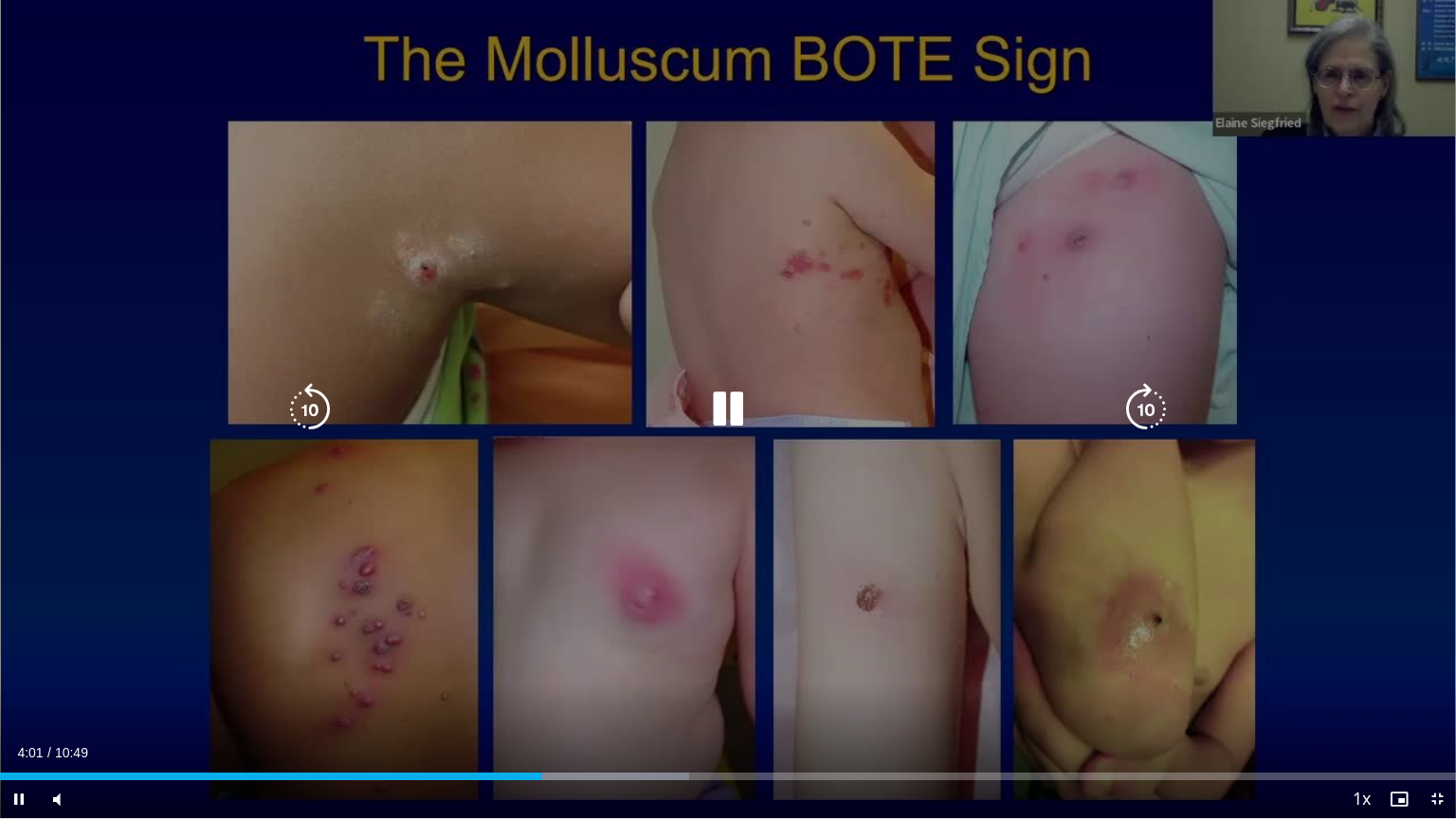 click on "10 seconds
Tap to unmute" at bounding box center [728, 409] 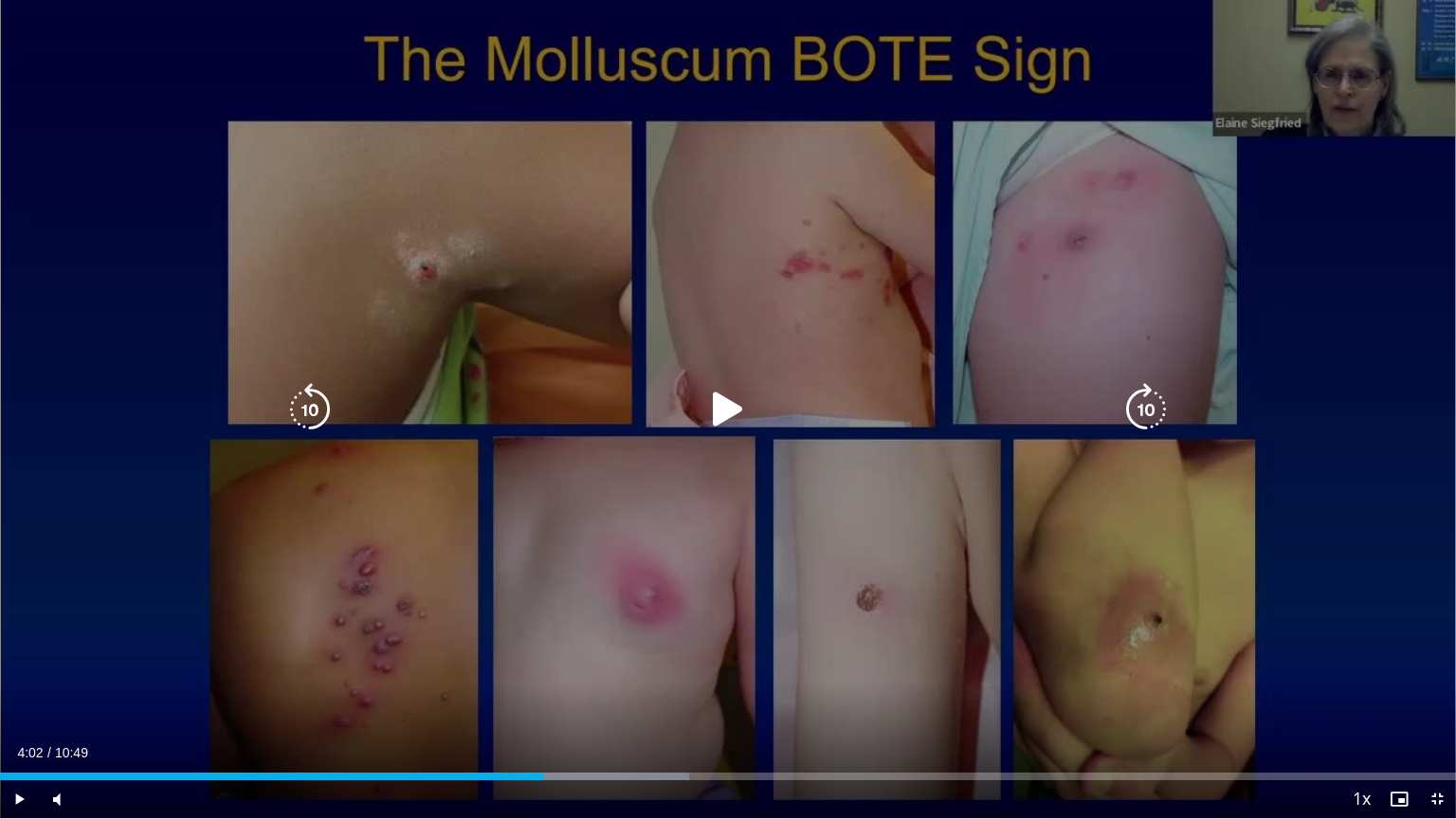 click on "10 seconds
Tap to unmute" at bounding box center [728, 409] 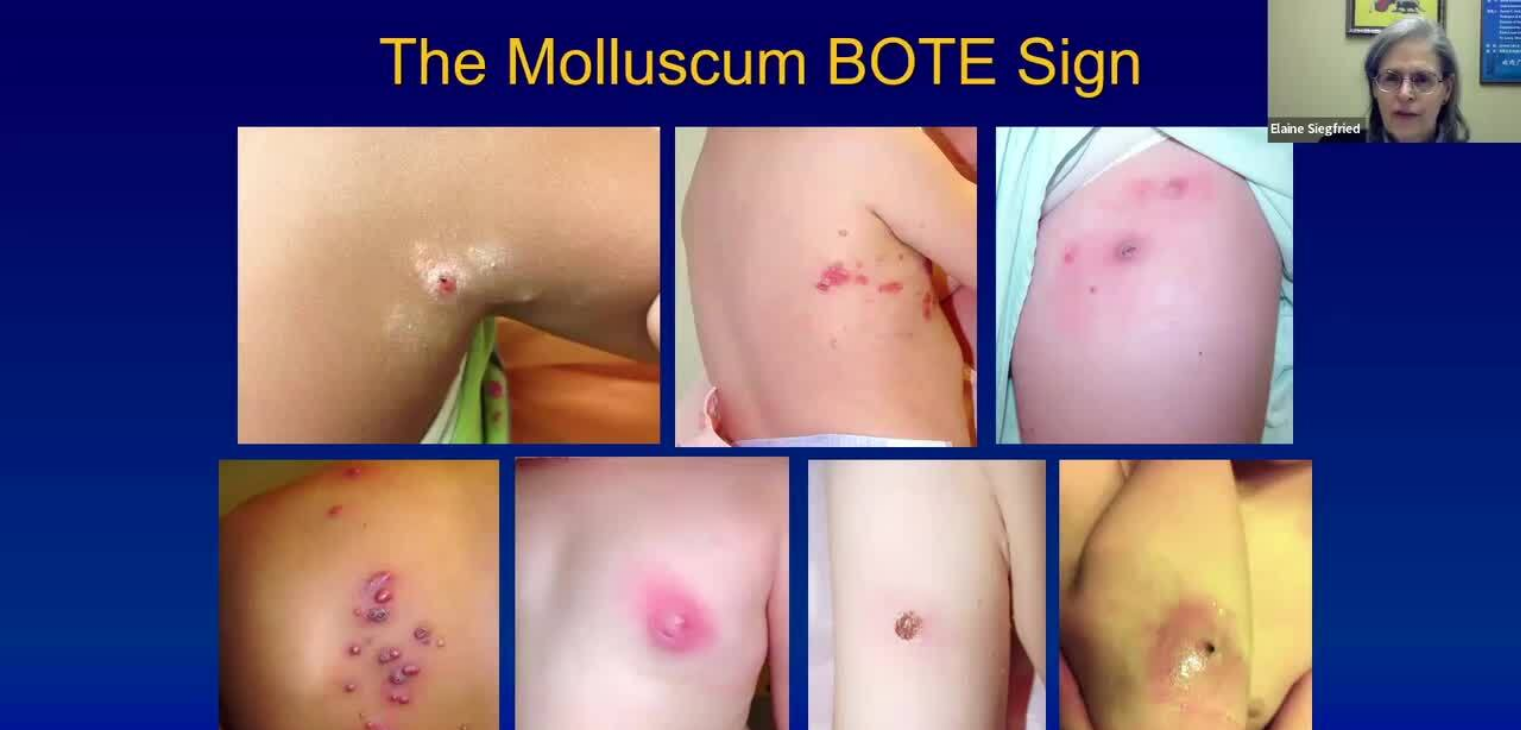 scroll, scrollTop: 1100, scrollLeft: 0, axis: vertical 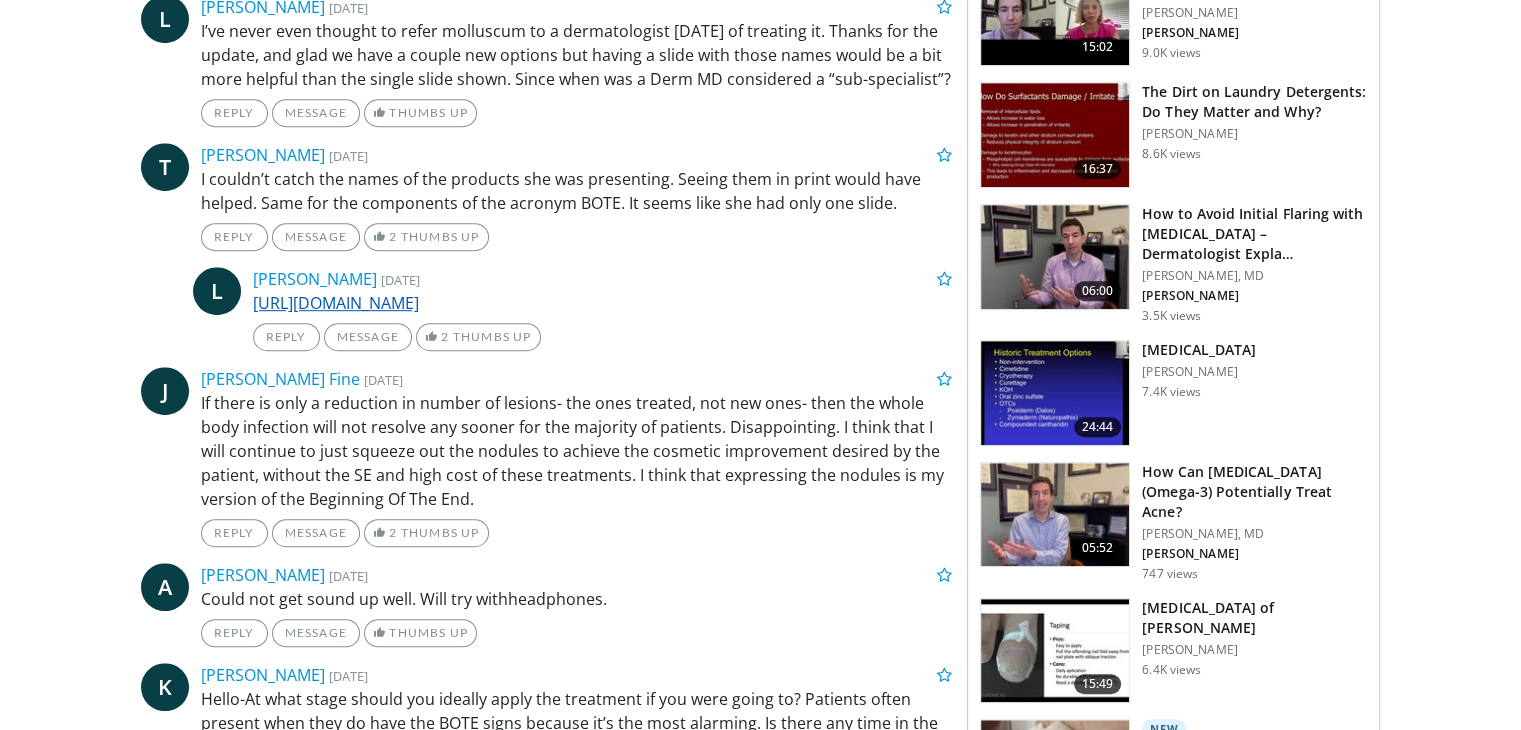 click on "[URL][DOMAIN_NAME]" at bounding box center [336, 303] 